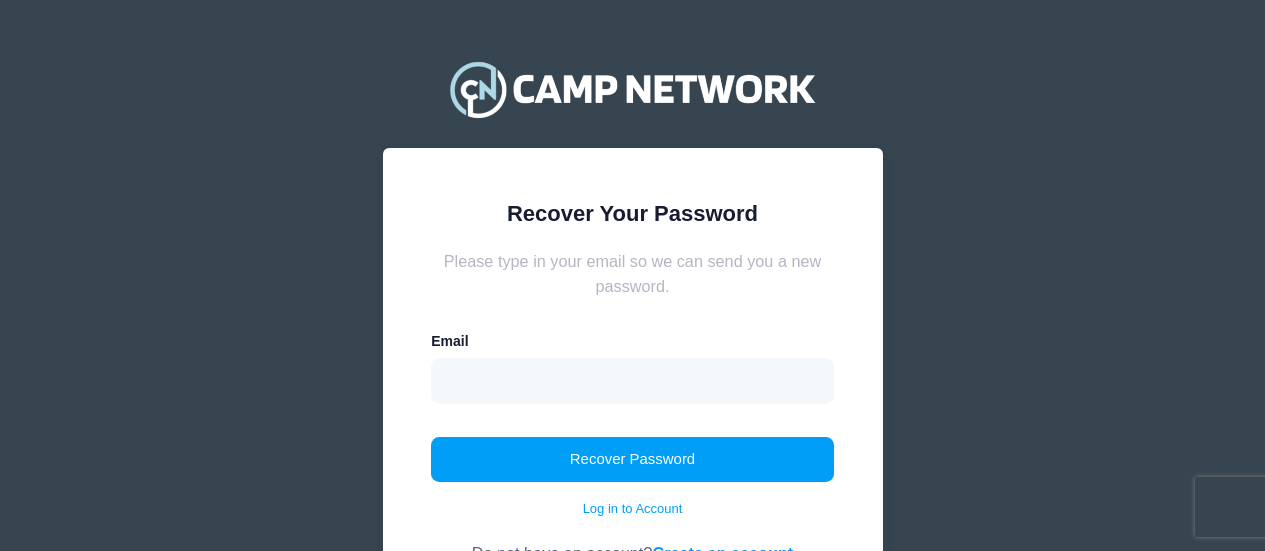 scroll, scrollTop: 0, scrollLeft: 0, axis: both 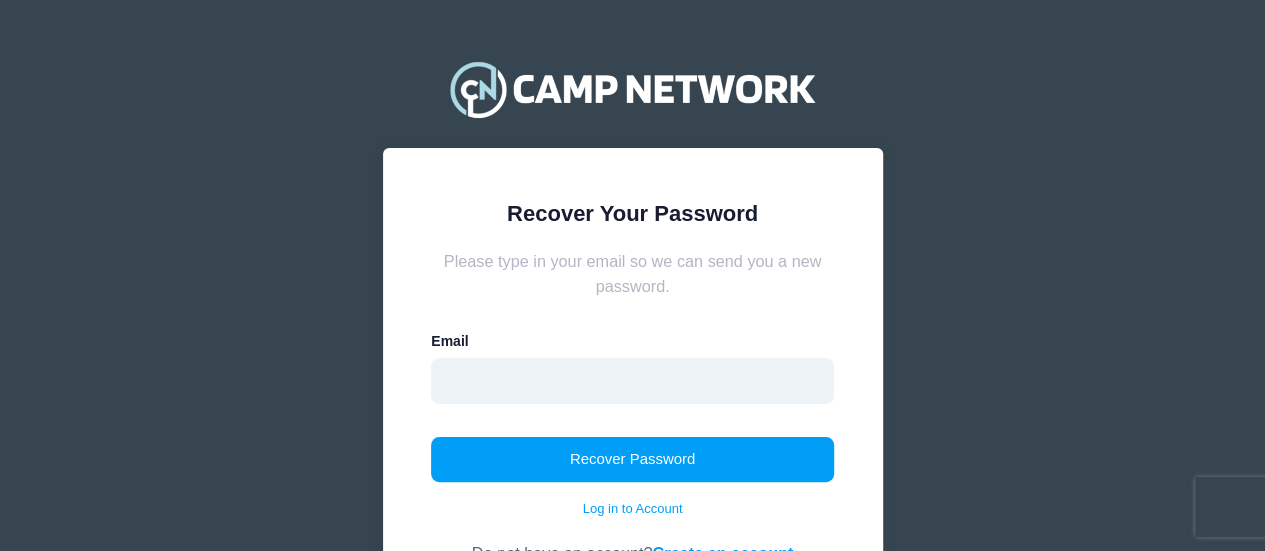 click at bounding box center (632, 381) 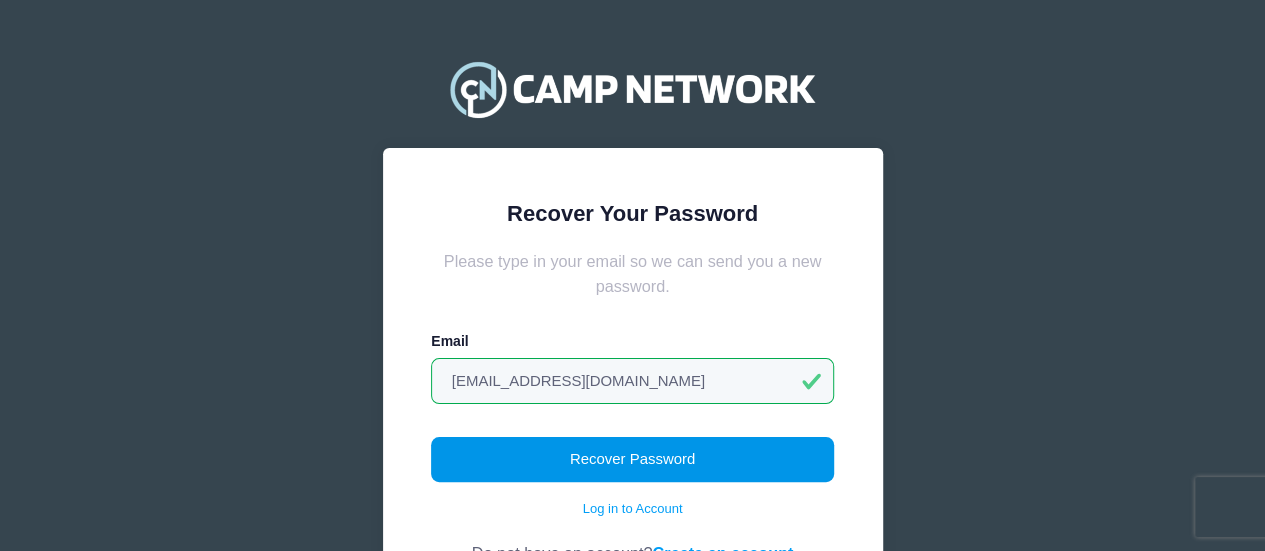 click on "Recover Password" at bounding box center [632, 460] 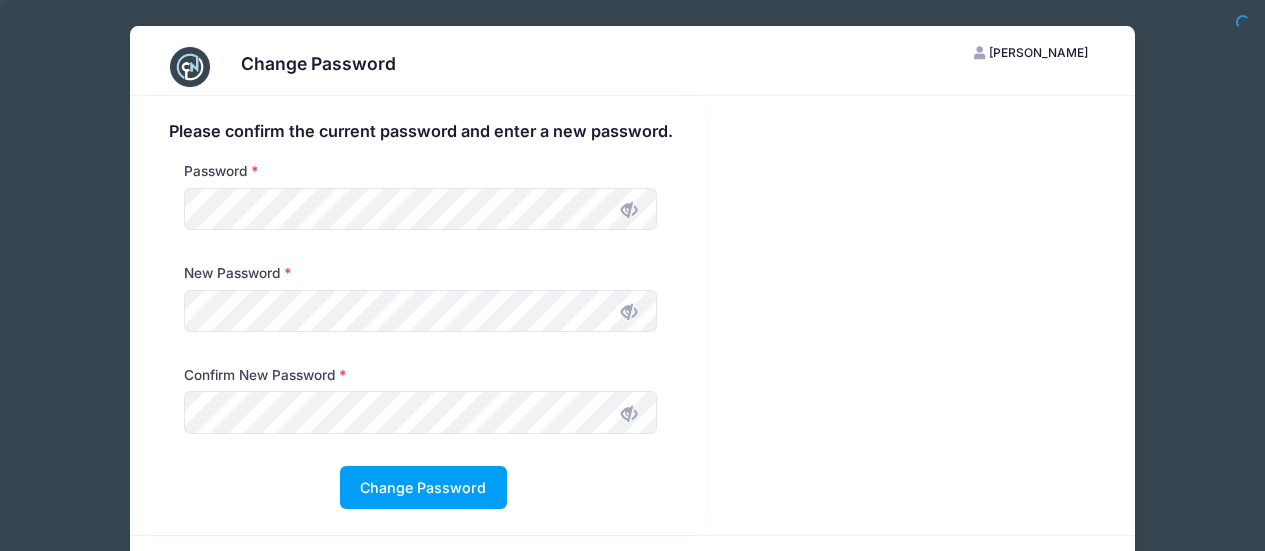 scroll, scrollTop: 0, scrollLeft: 0, axis: both 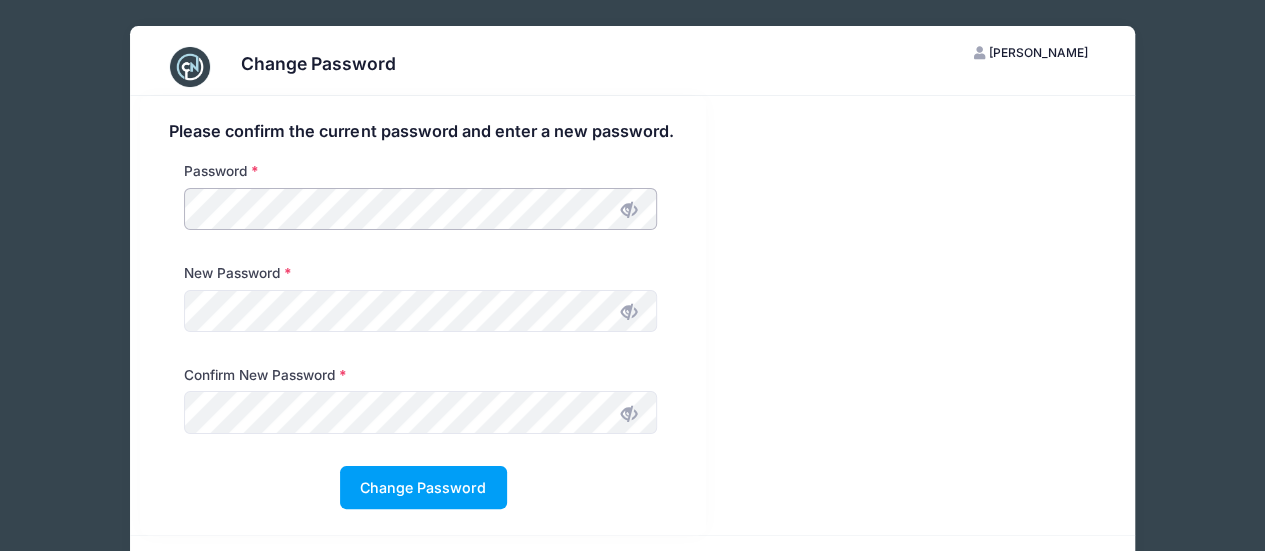 click on "Please confirm the current password and enter a new password.
Password
New Password
Confirm New Password" at bounding box center [423, 315] 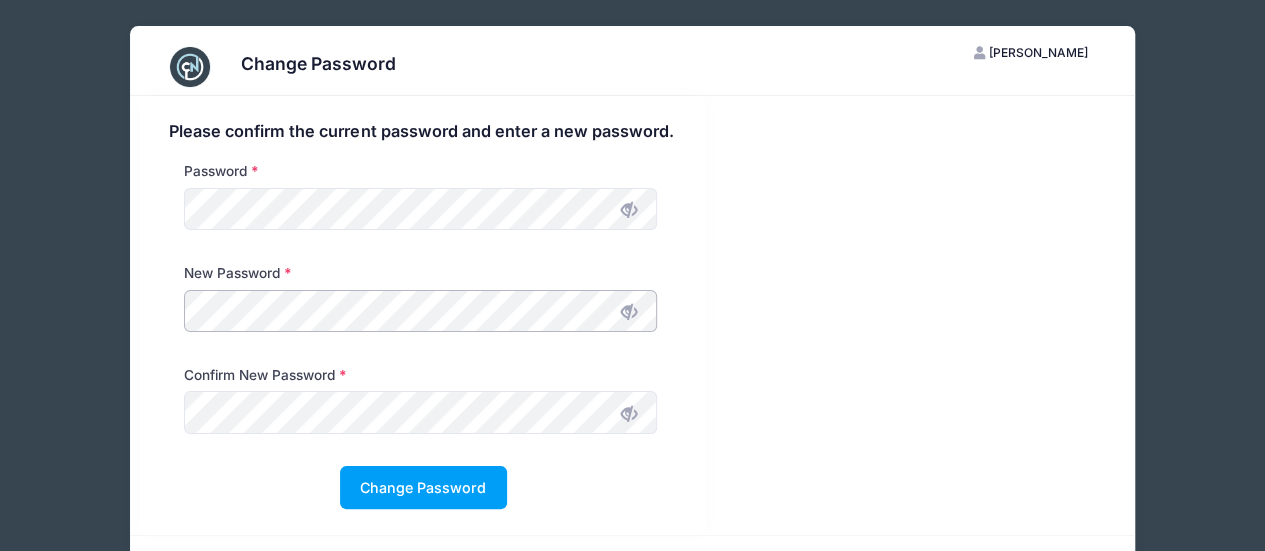 click on "New Password" at bounding box center (423, 314) 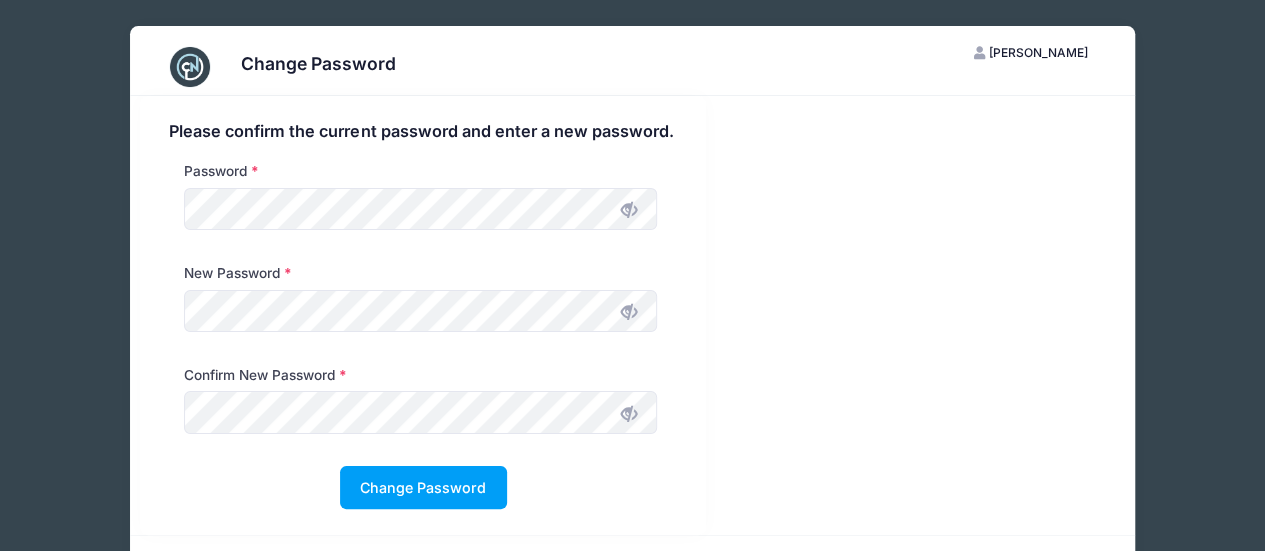 click at bounding box center (629, 312) 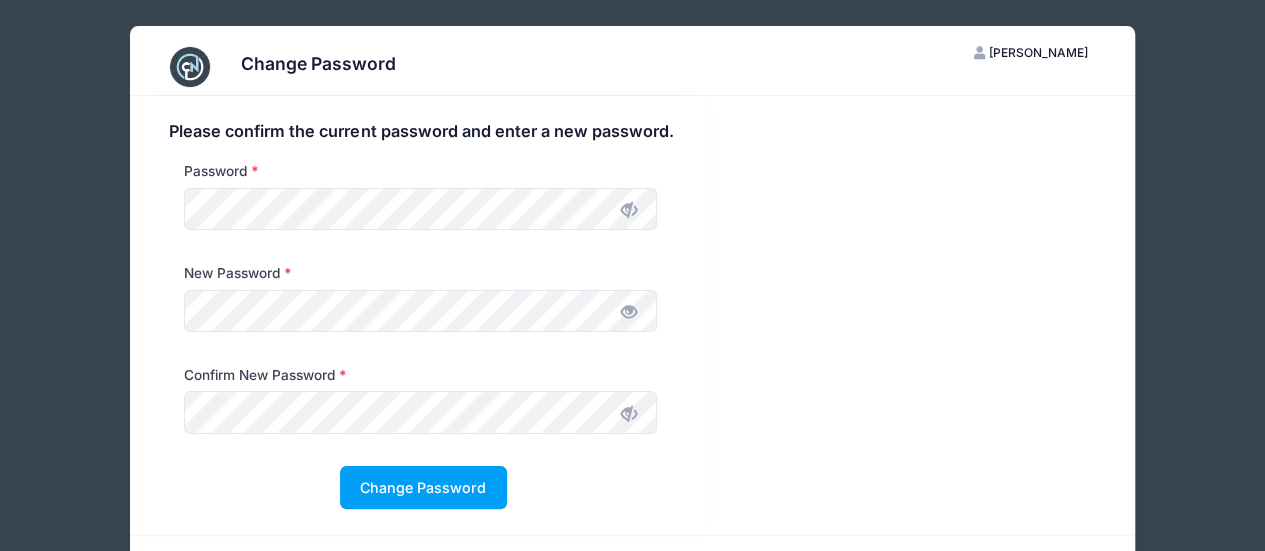 click at bounding box center [629, 413] 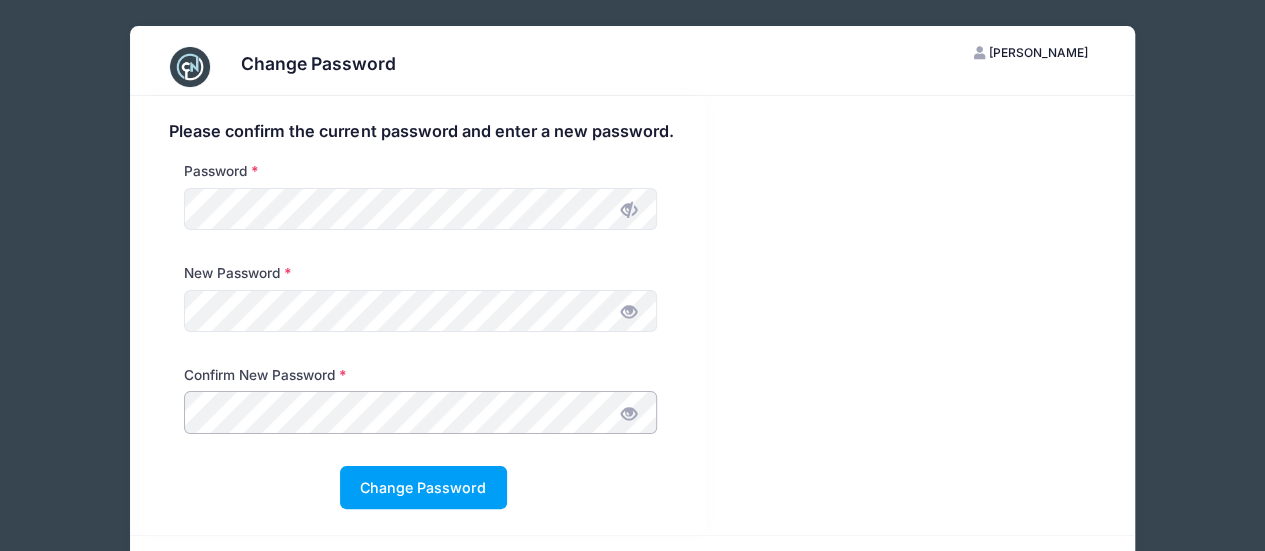 click on "Please confirm the current password and enter a new password.
Password
New Password
Confirm New Password" at bounding box center (423, 315) 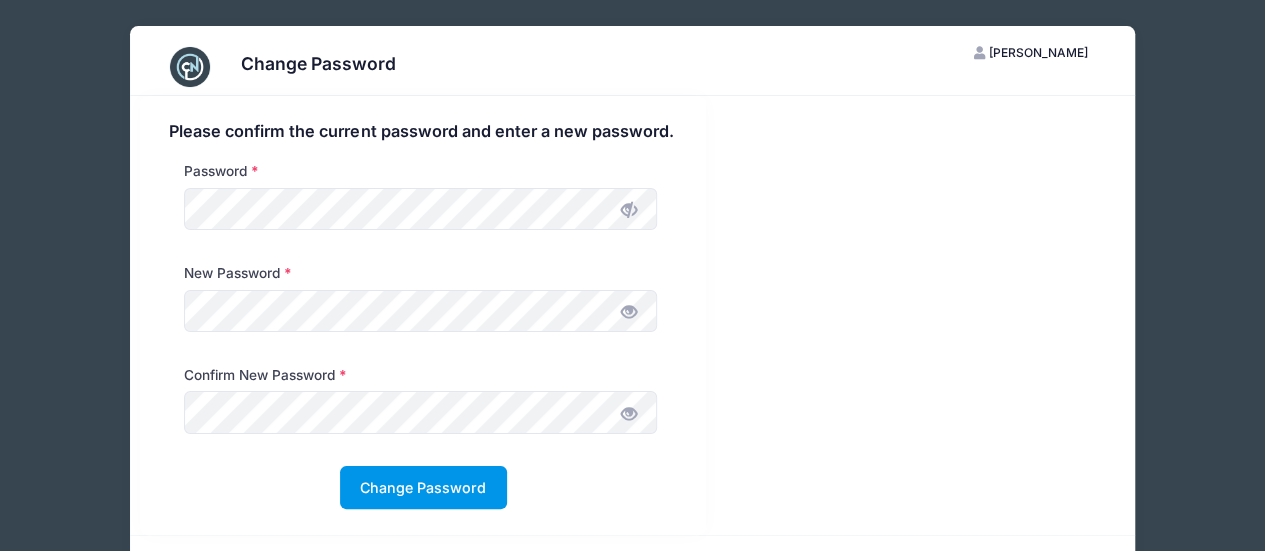 click on "Change Password" at bounding box center (423, 487) 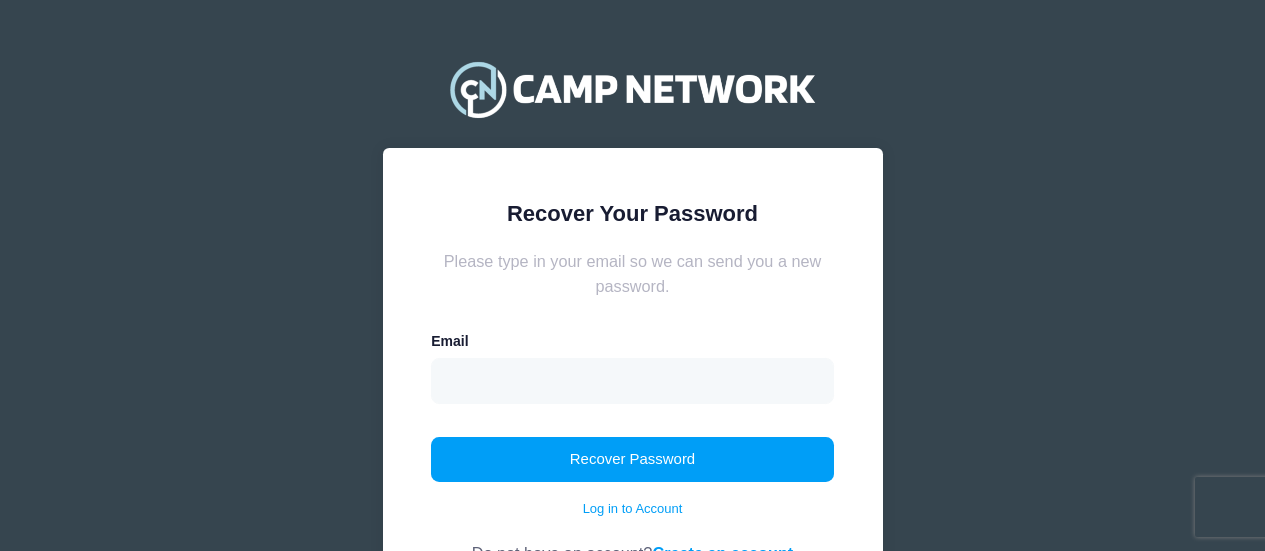 scroll, scrollTop: 0, scrollLeft: 0, axis: both 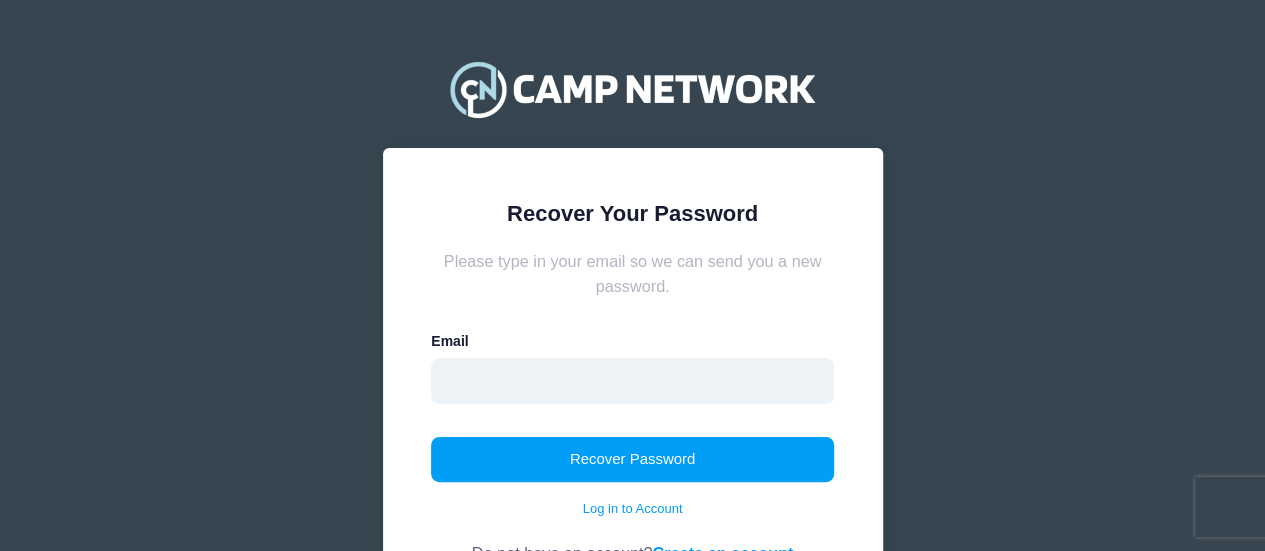 click at bounding box center [632, 381] 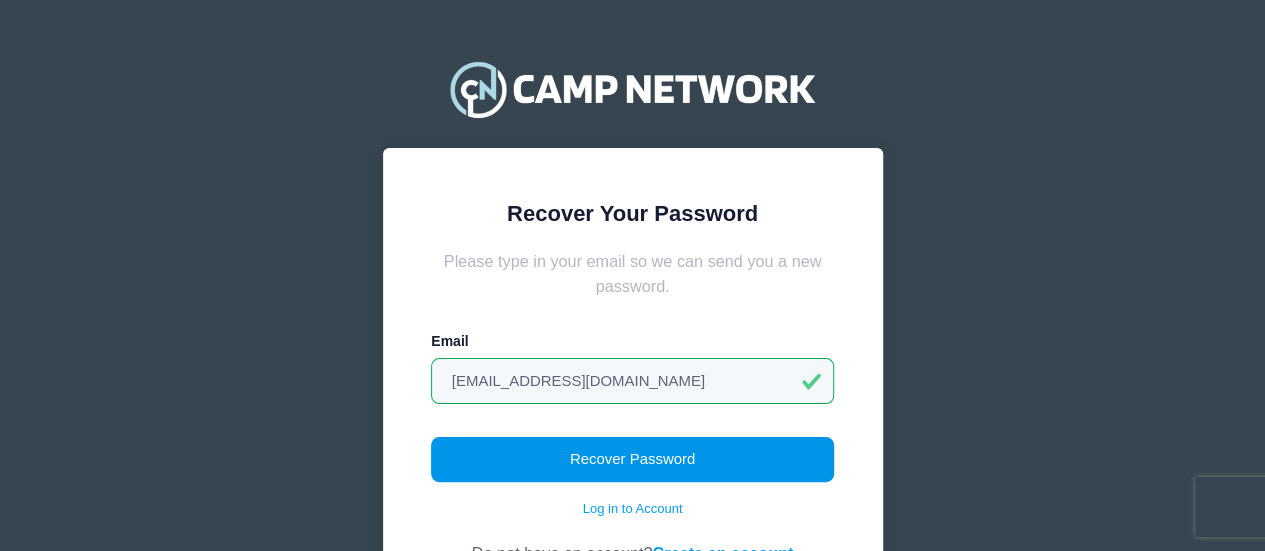click on "Recover Password" at bounding box center (632, 460) 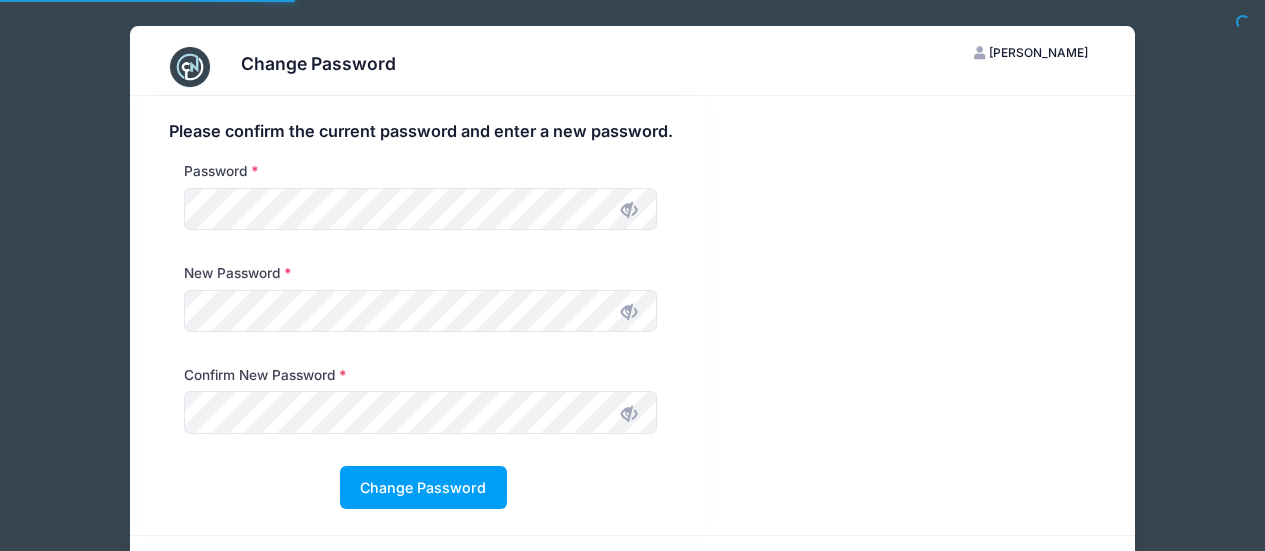 scroll, scrollTop: 0, scrollLeft: 0, axis: both 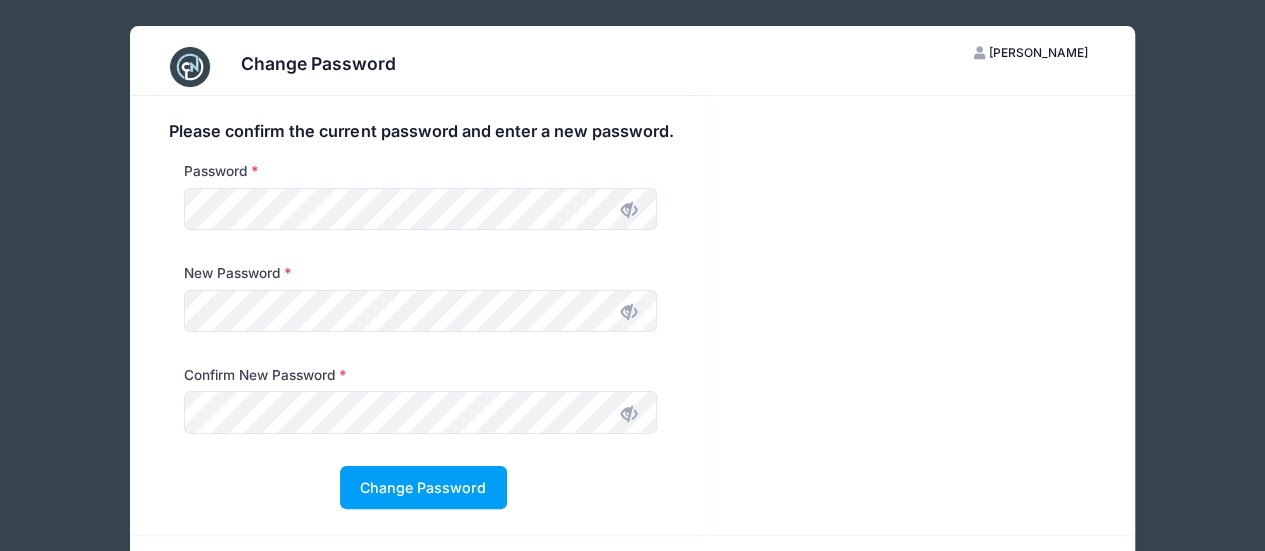 click at bounding box center (629, 312) 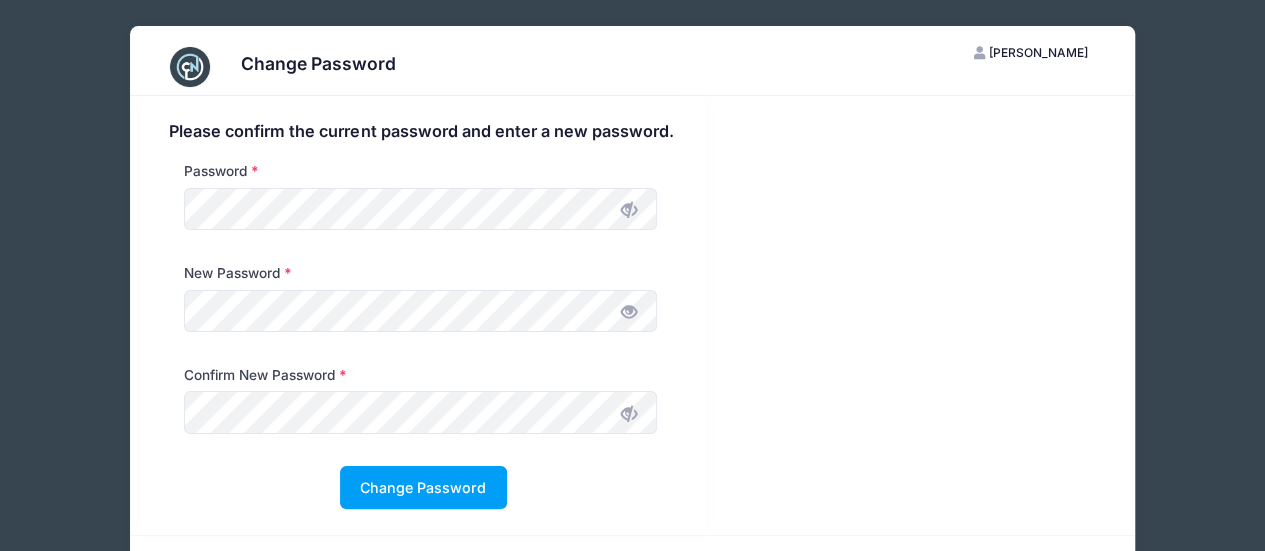 click at bounding box center (629, 312) 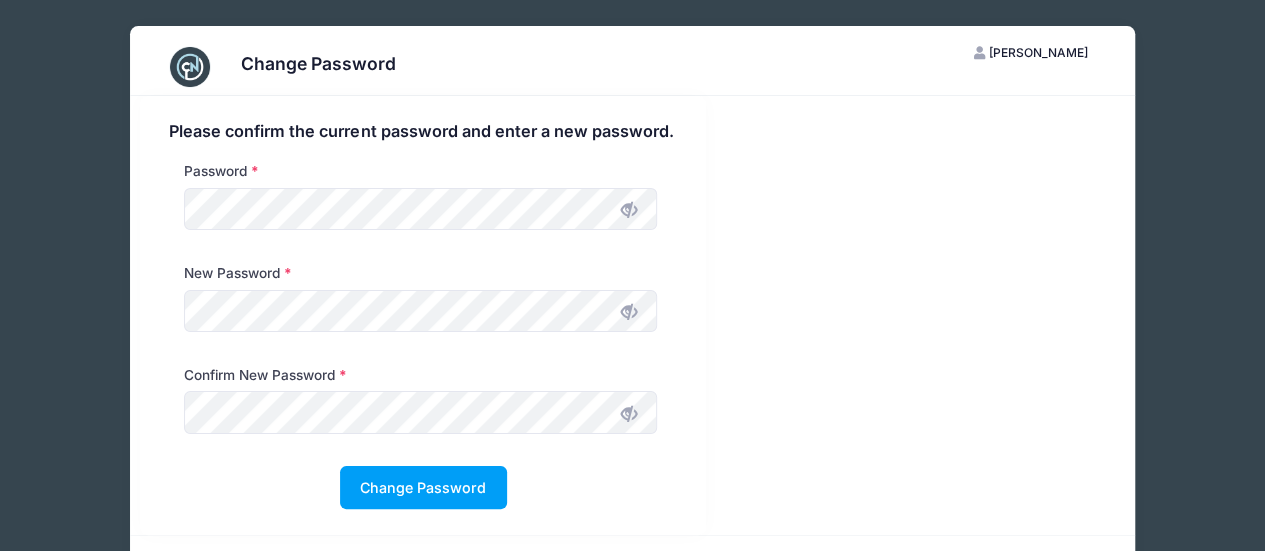 click at bounding box center [629, 413] 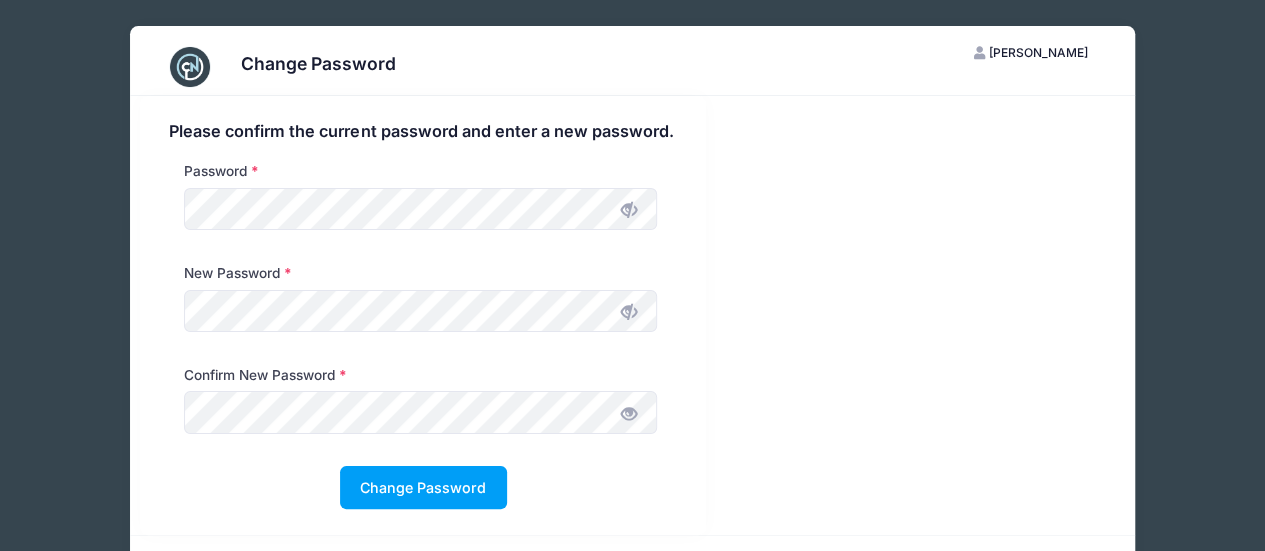 click at bounding box center [629, 413] 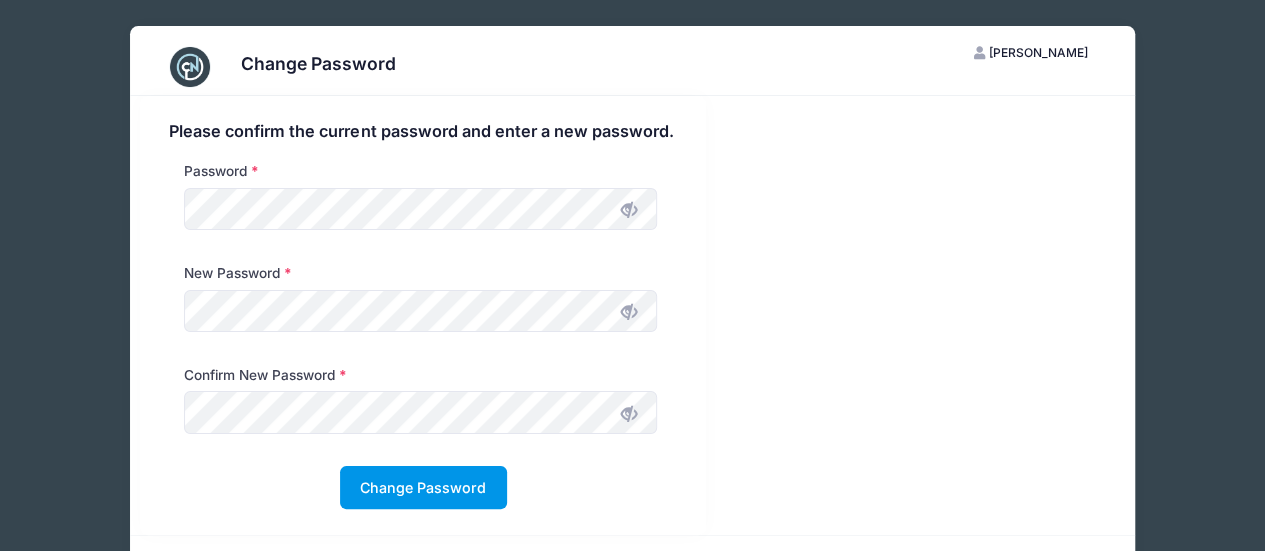 click on "Change Password" at bounding box center [423, 487] 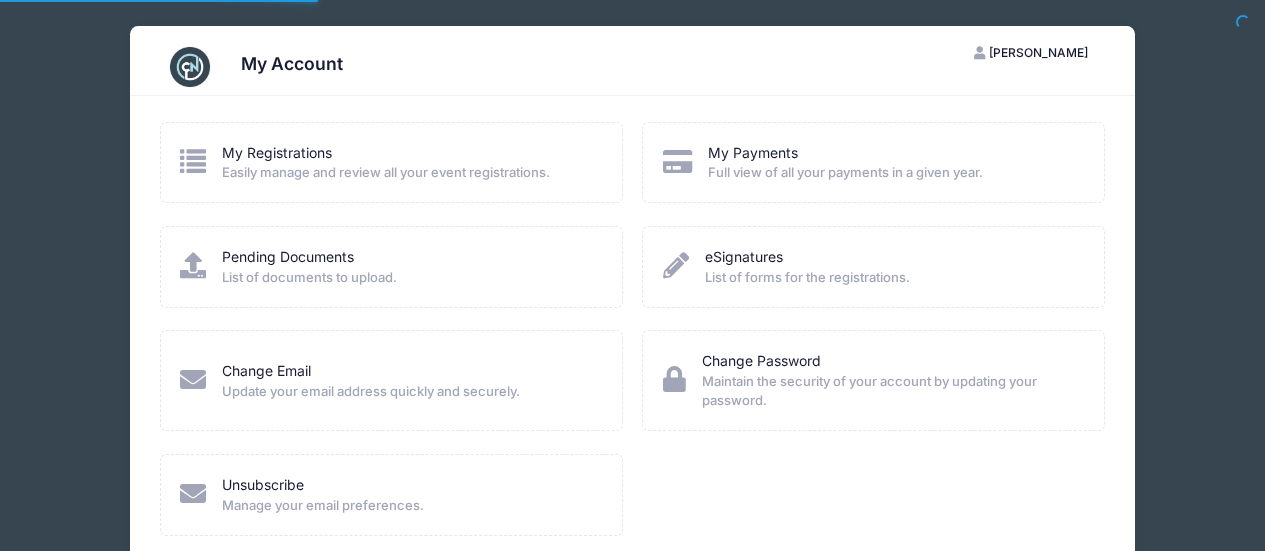 scroll, scrollTop: 0, scrollLeft: 0, axis: both 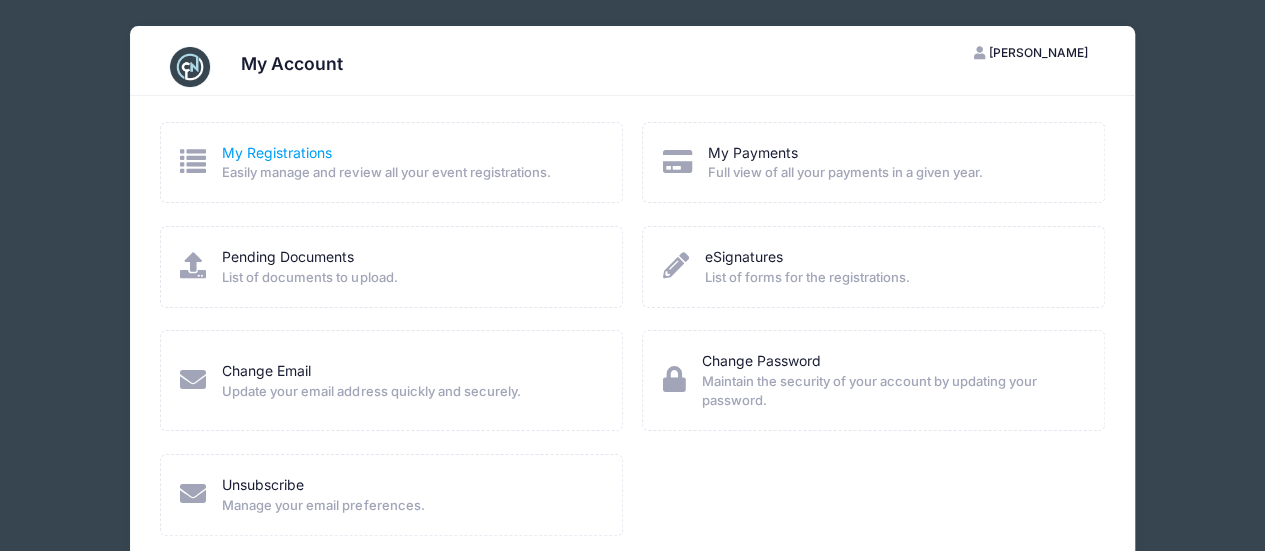 click on "My Registrations" at bounding box center [277, 152] 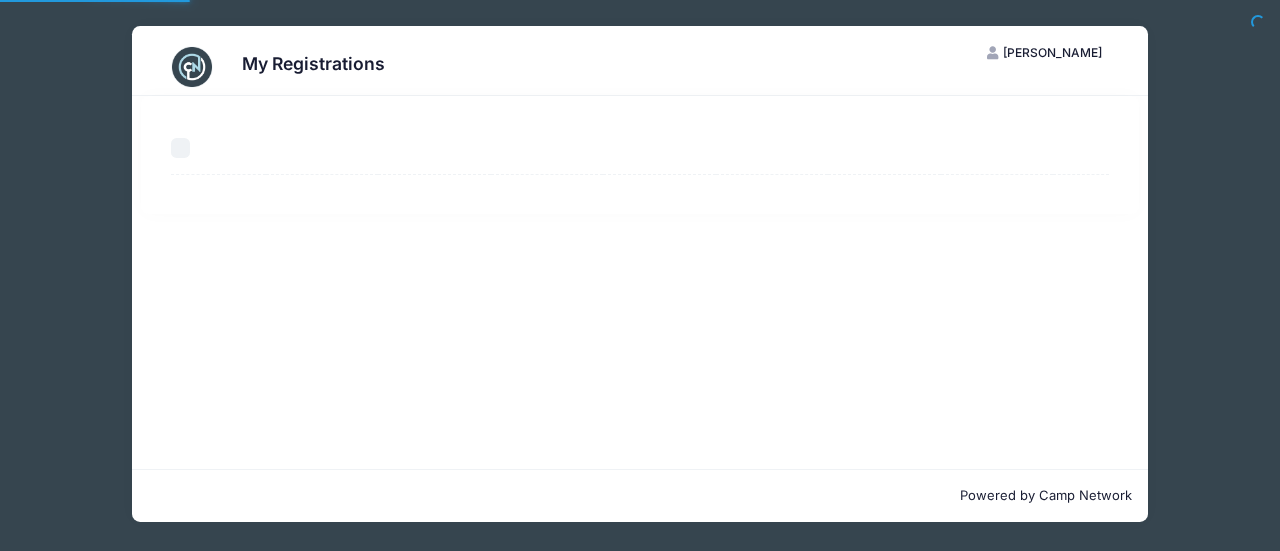 scroll, scrollTop: 0, scrollLeft: 0, axis: both 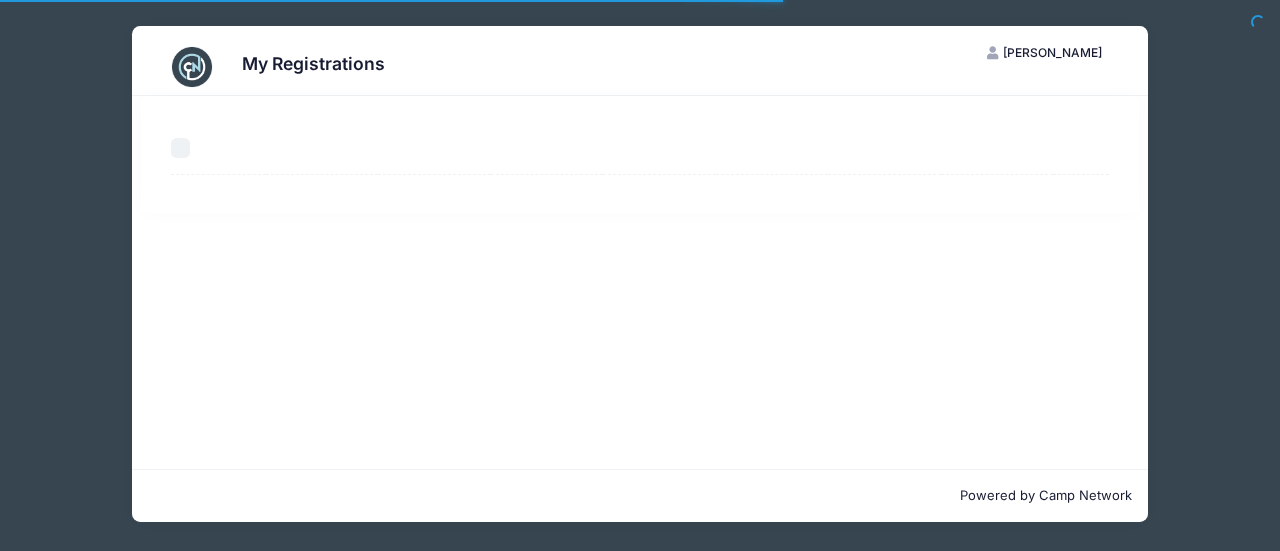 select on "50" 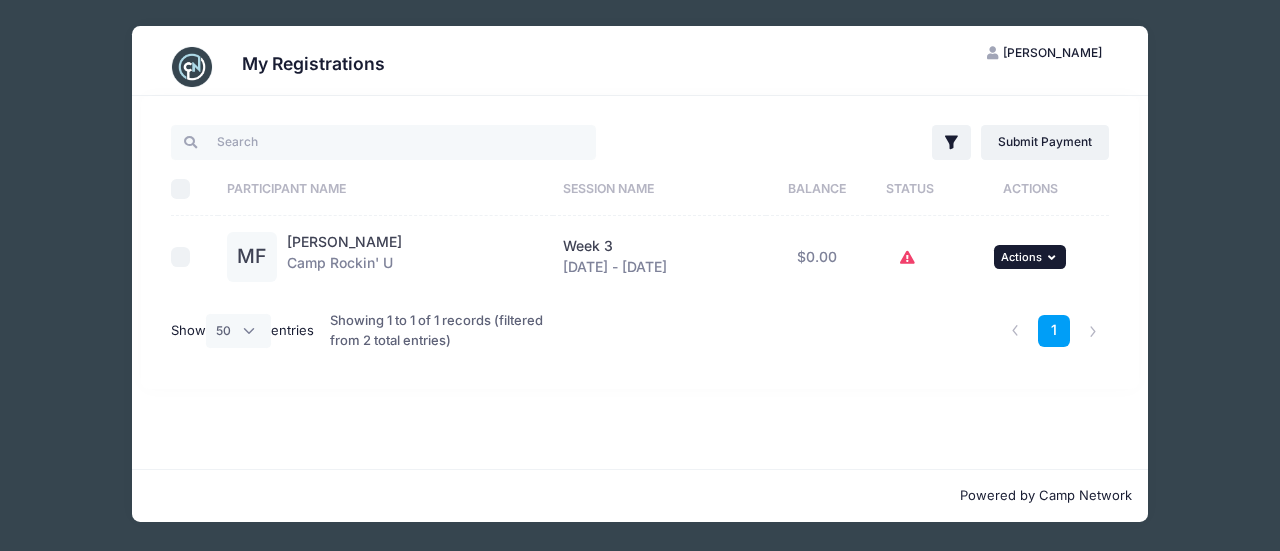 click on "... Actions" at bounding box center [1030, 257] 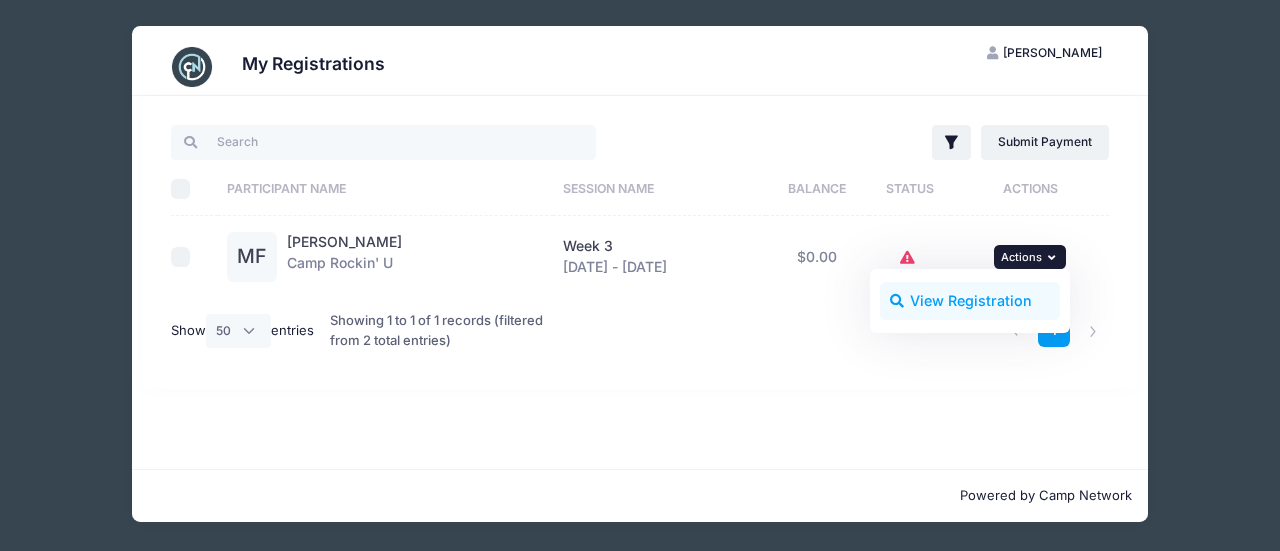 click on "View Registration" at bounding box center [970, 301] 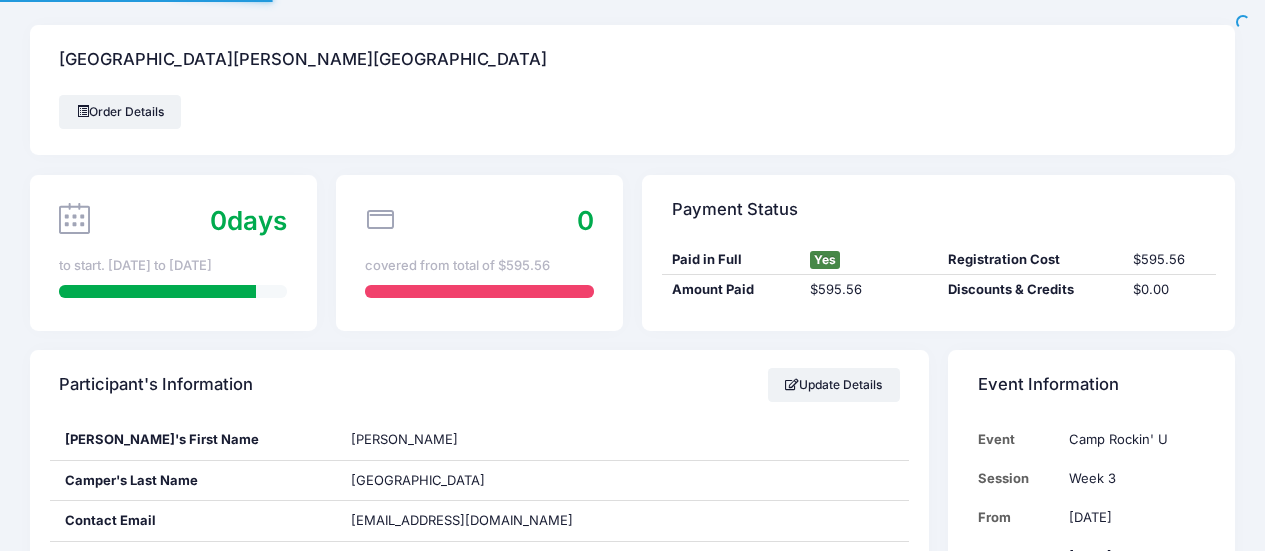 scroll, scrollTop: 0, scrollLeft: 0, axis: both 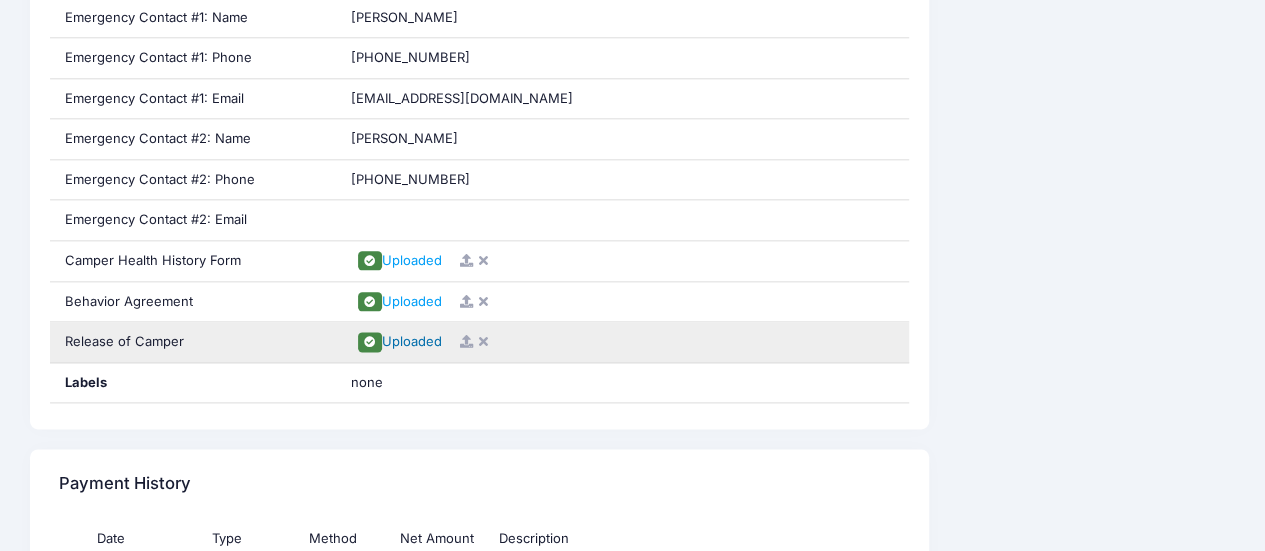 click on "Uploaded" at bounding box center [412, 341] 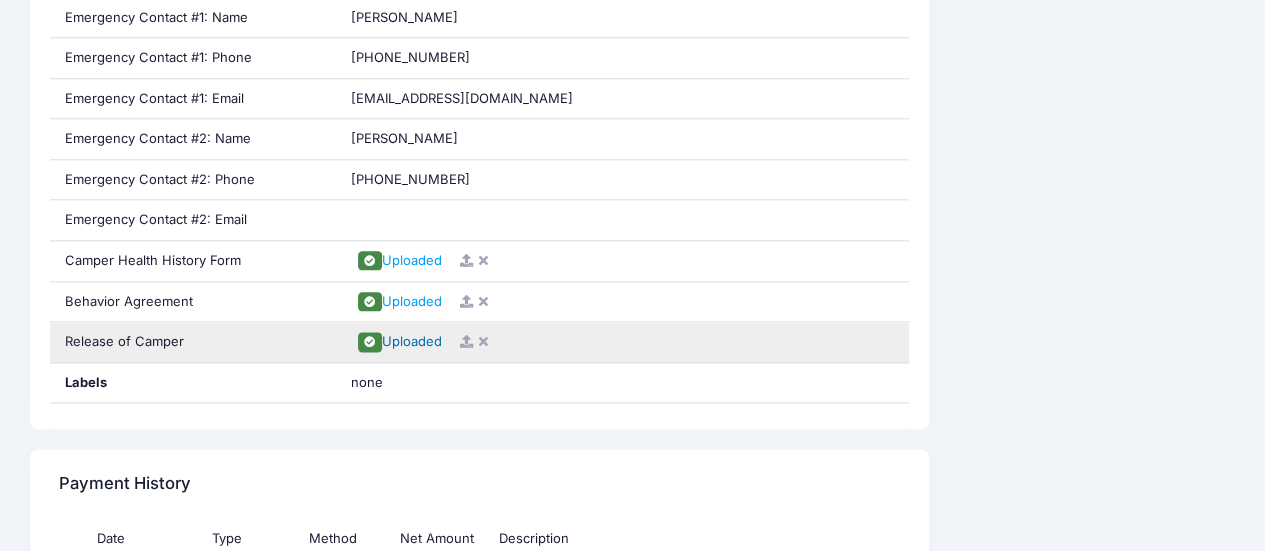 click on "Uploaded" at bounding box center [412, 341] 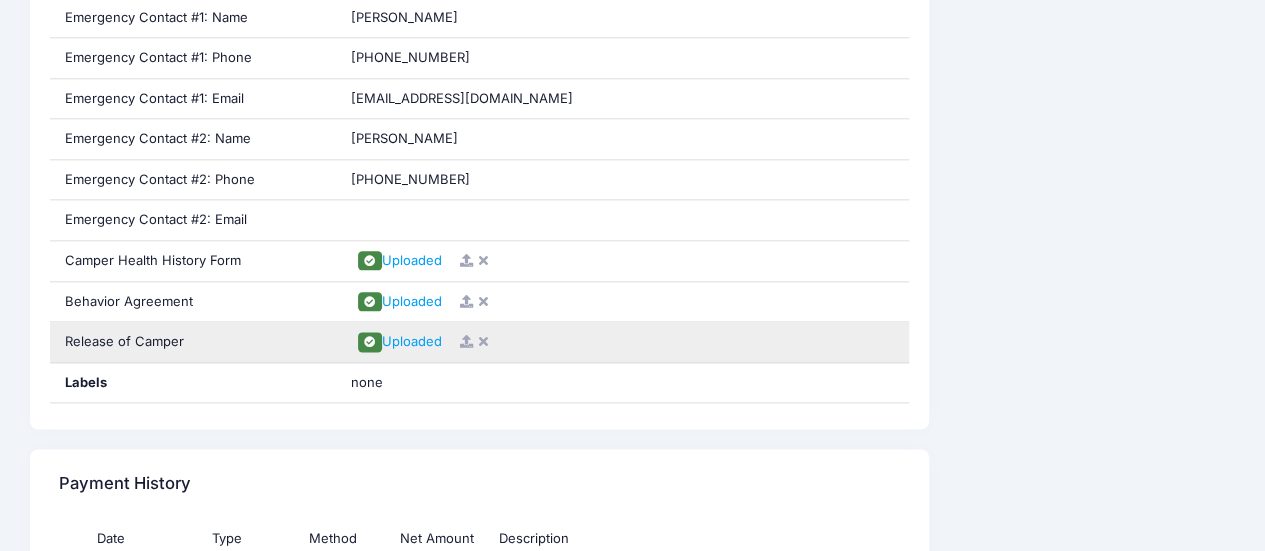 click at bounding box center [483, 341] 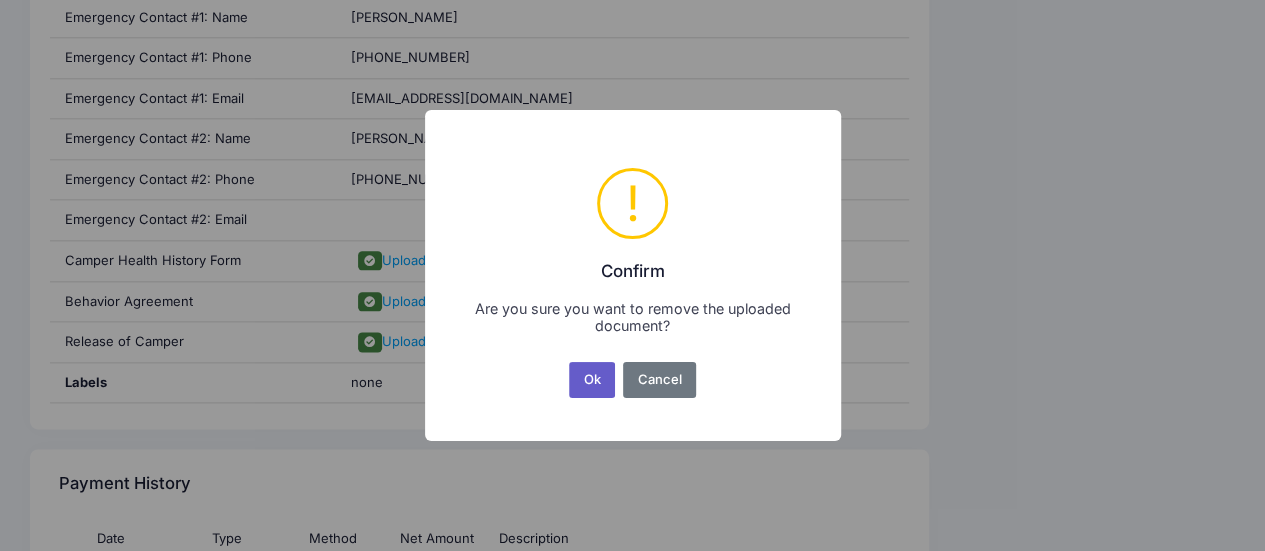 drag, startPoint x: 594, startPoint y: 381, endPoint x: 600, endPoint y: 391, distance: 11.661903 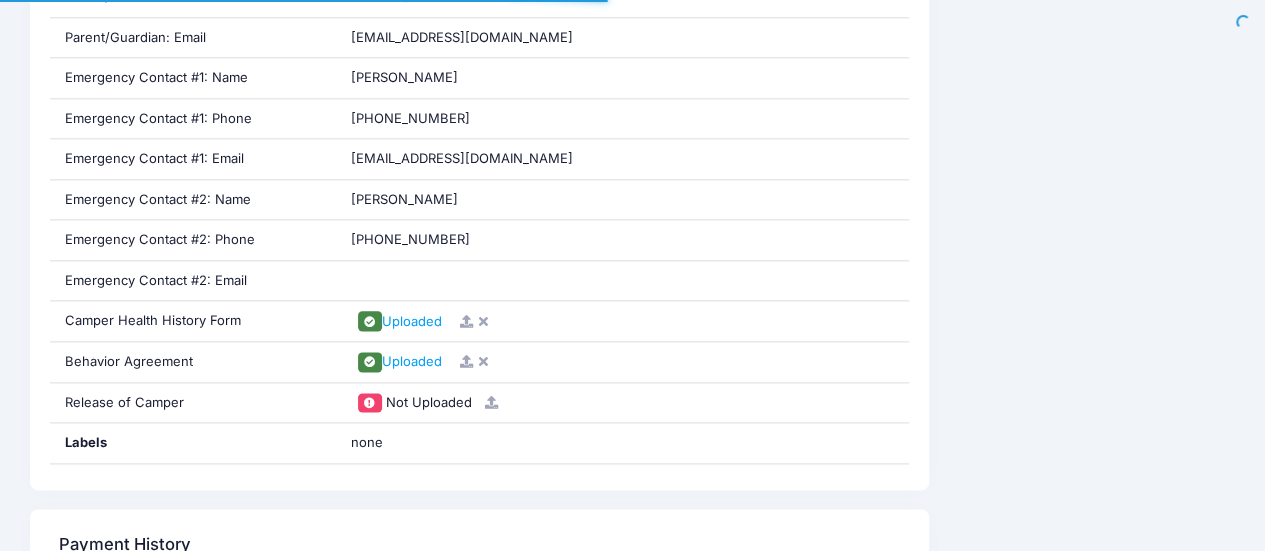 scroll, scrollTop: 0, scrollLeft: 0, axis: both 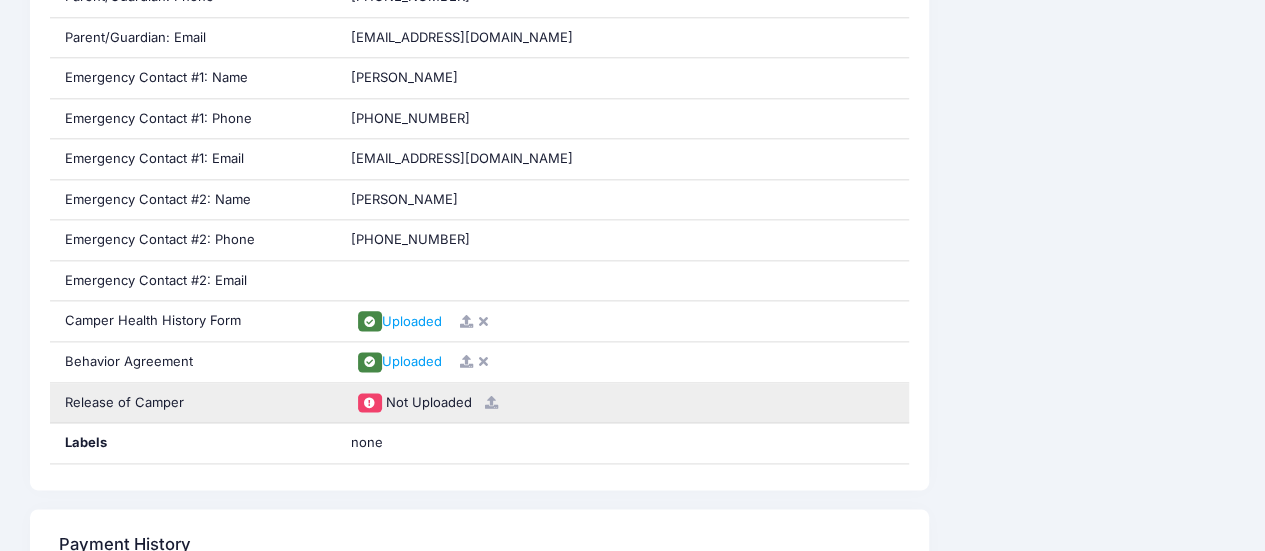 click at bounding box center (369, 402) 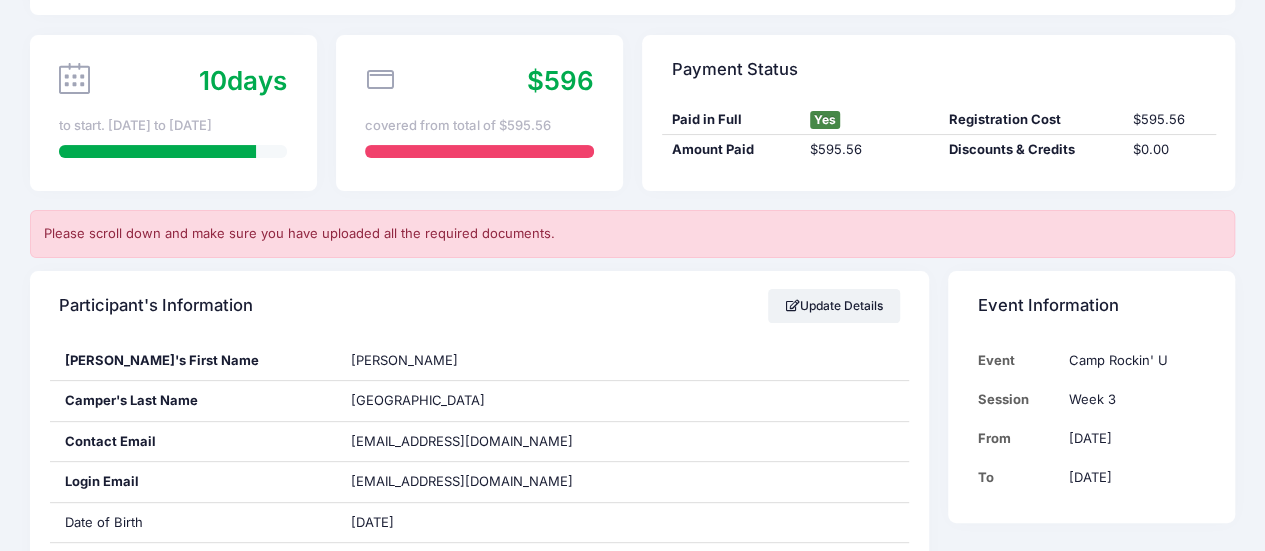 scroll, scrollTop: 0, scrollLeft: 0, axis: both 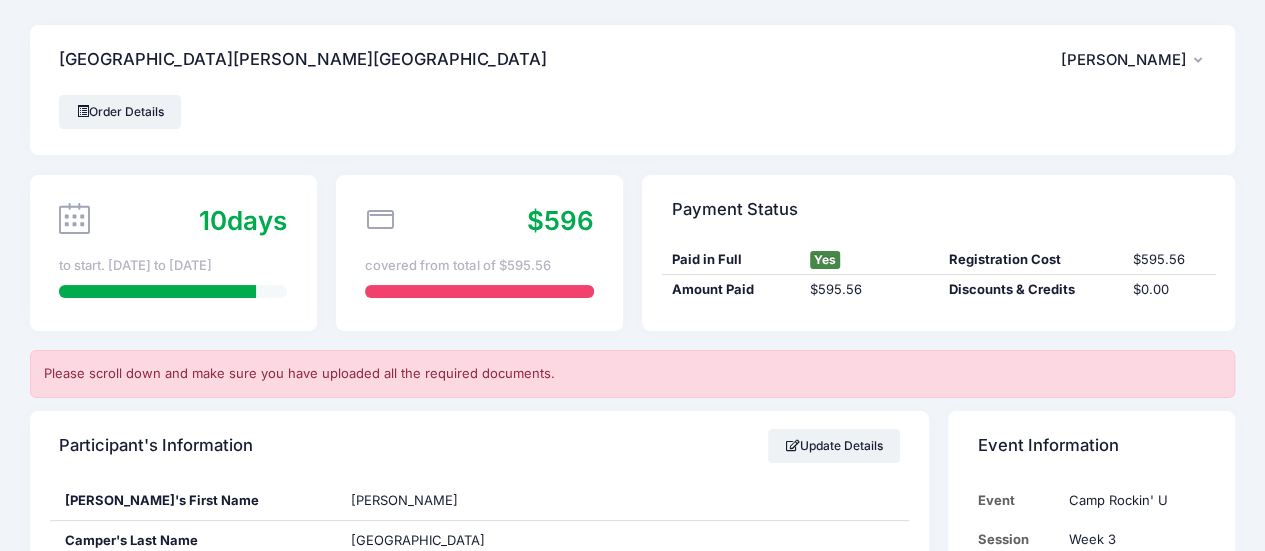 click at bounding box center [1199, 61] 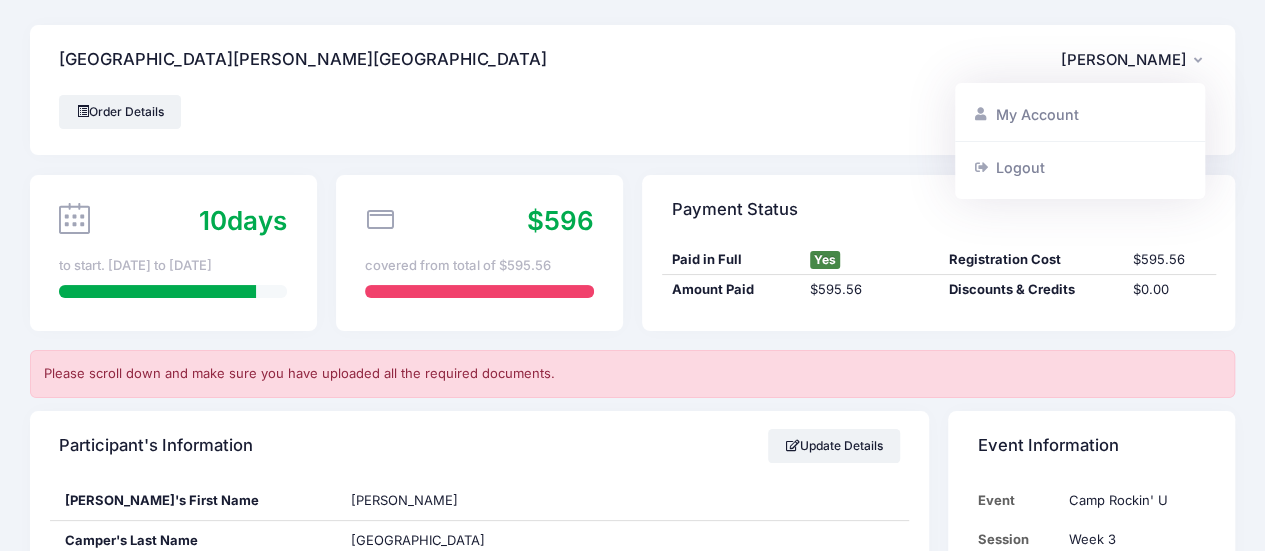 click on "Order Details" at bounding box center (632, 112) 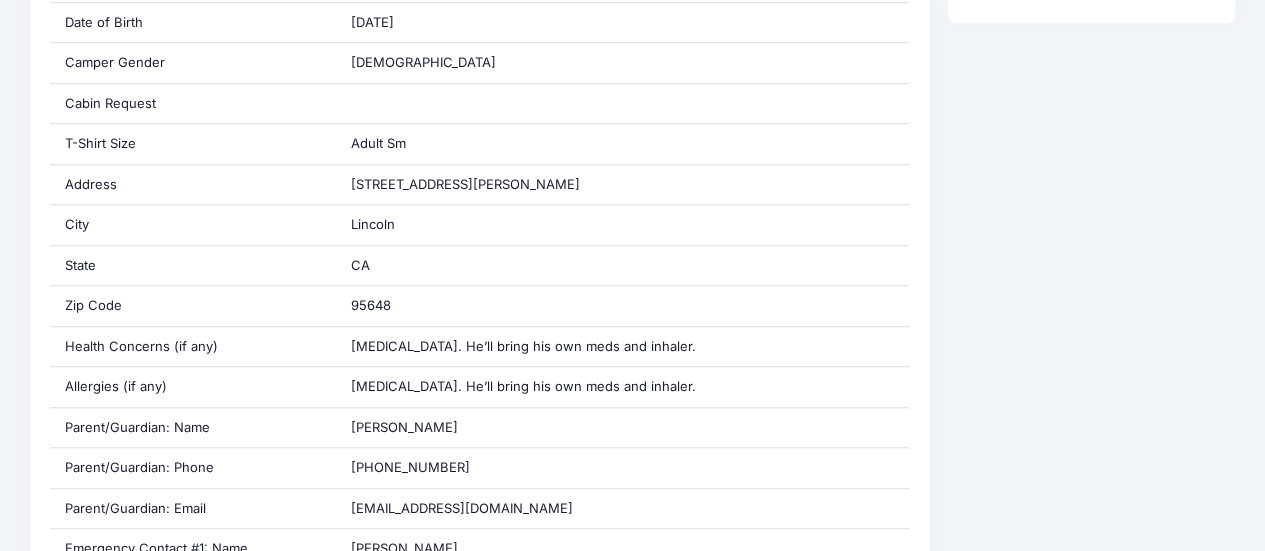 scroll, scrollTop: 0, scrollLeft: 0, axis: both 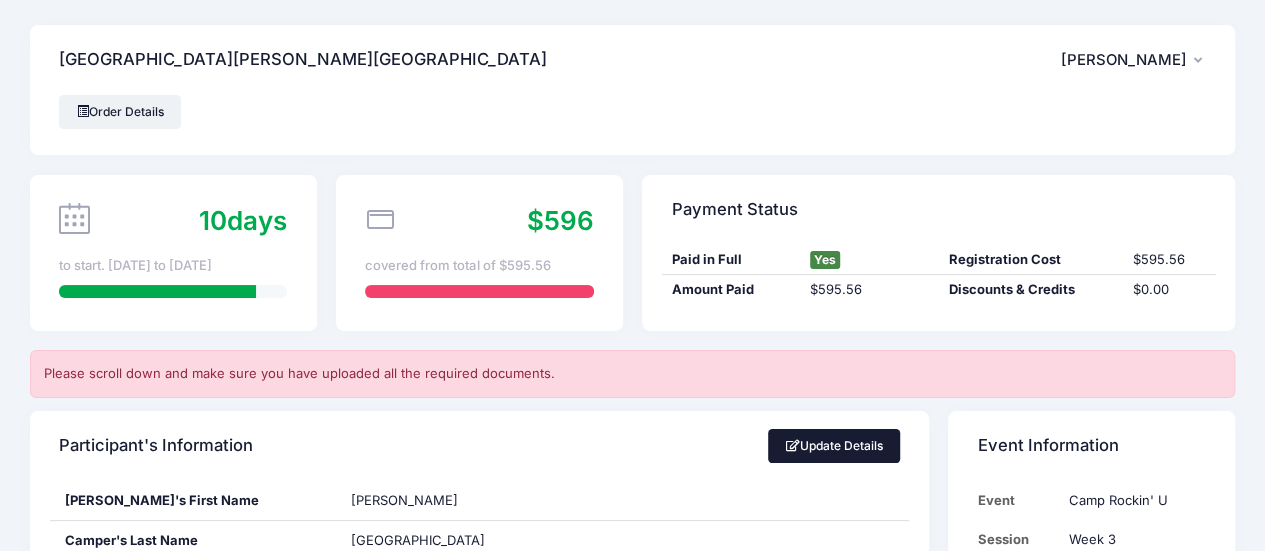 click on "Update Details" at bounding box center [834, 446] 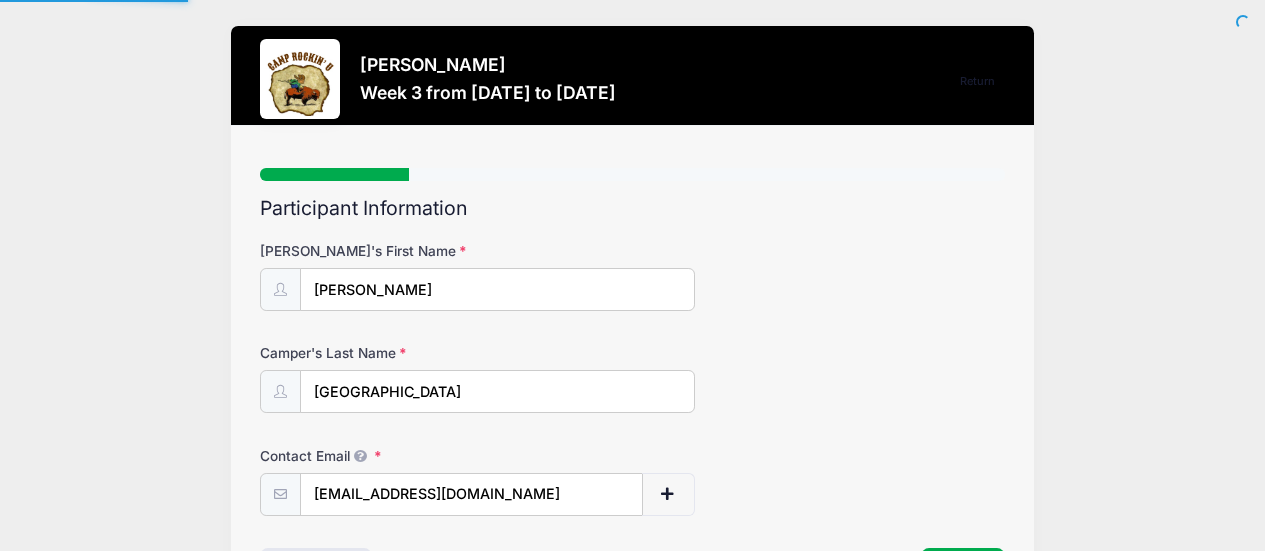 scroll, scrollTop: 0, scrollLeft: 0, axis: both 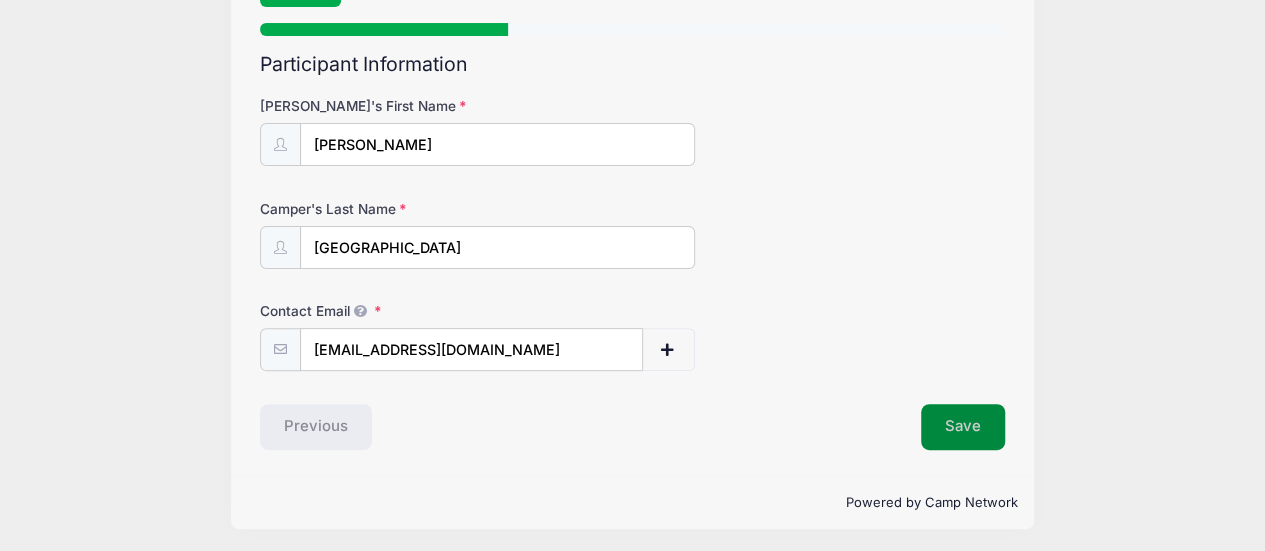 click on "Save" at bounding box center [963, 427] 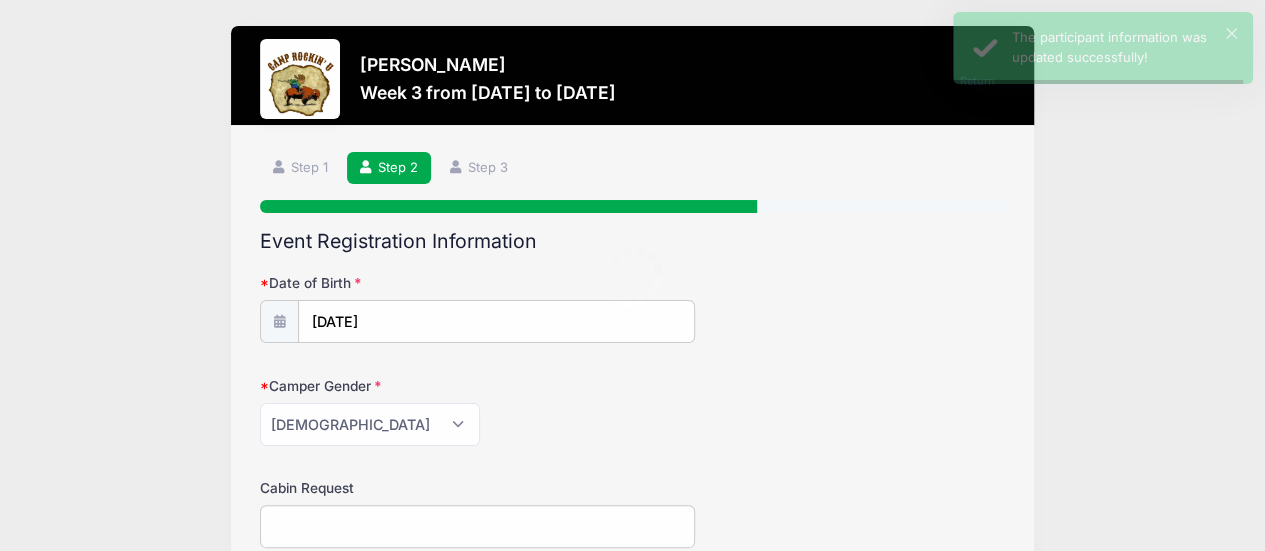 scroll, scrollTop: 0, scrollLeft: 0, axis: both 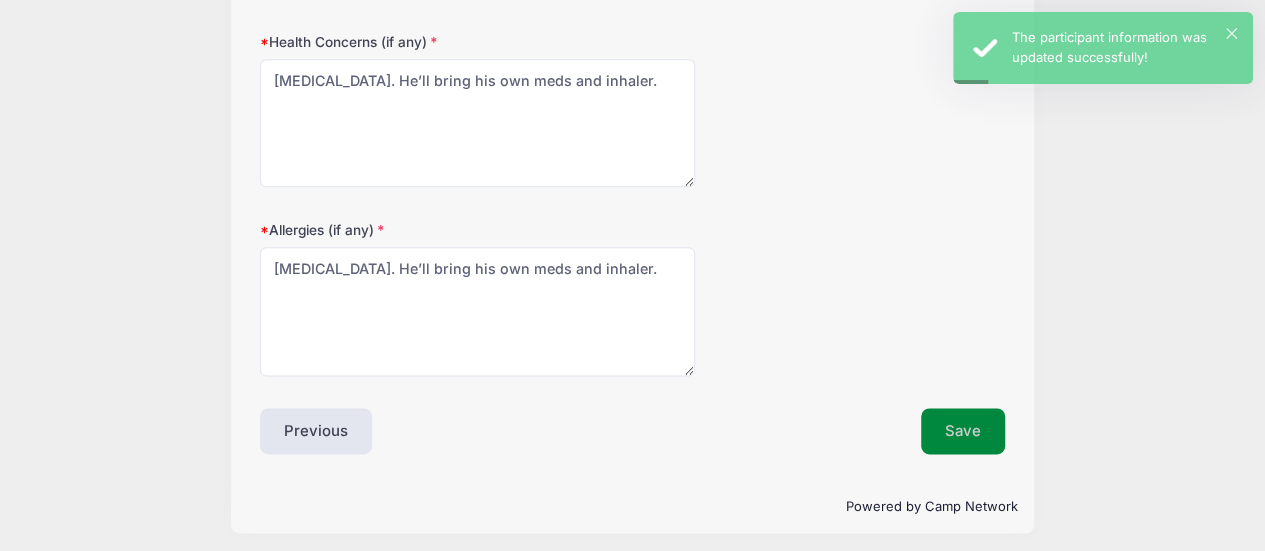 click on "Save" at bounding box center (963, 431) 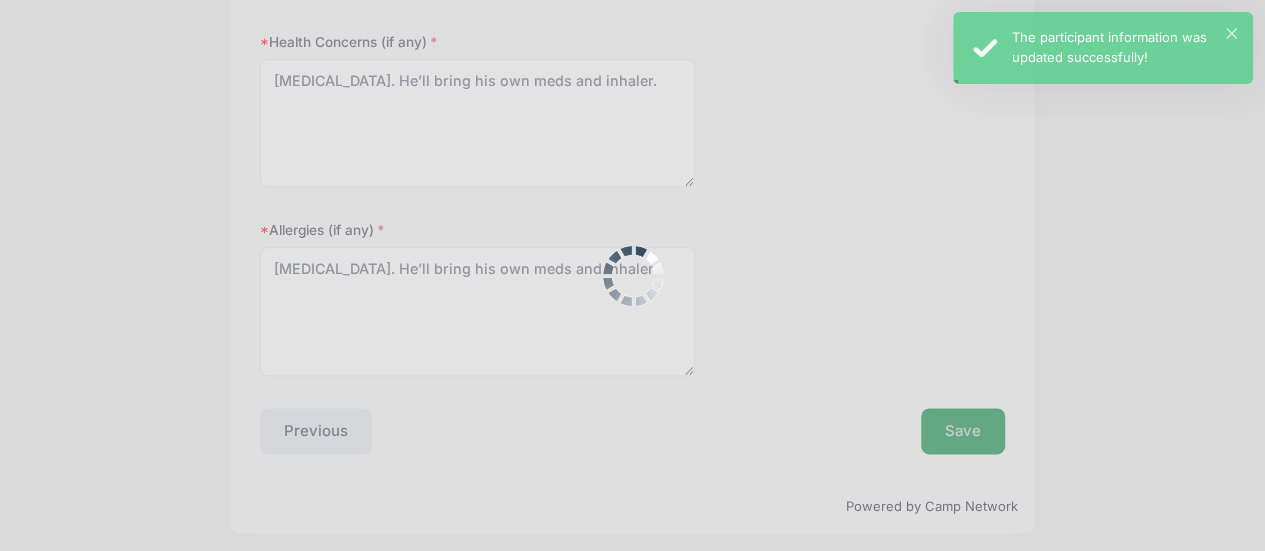 scroll, scrollTop: 0, scrollLeft: 0, axis: both 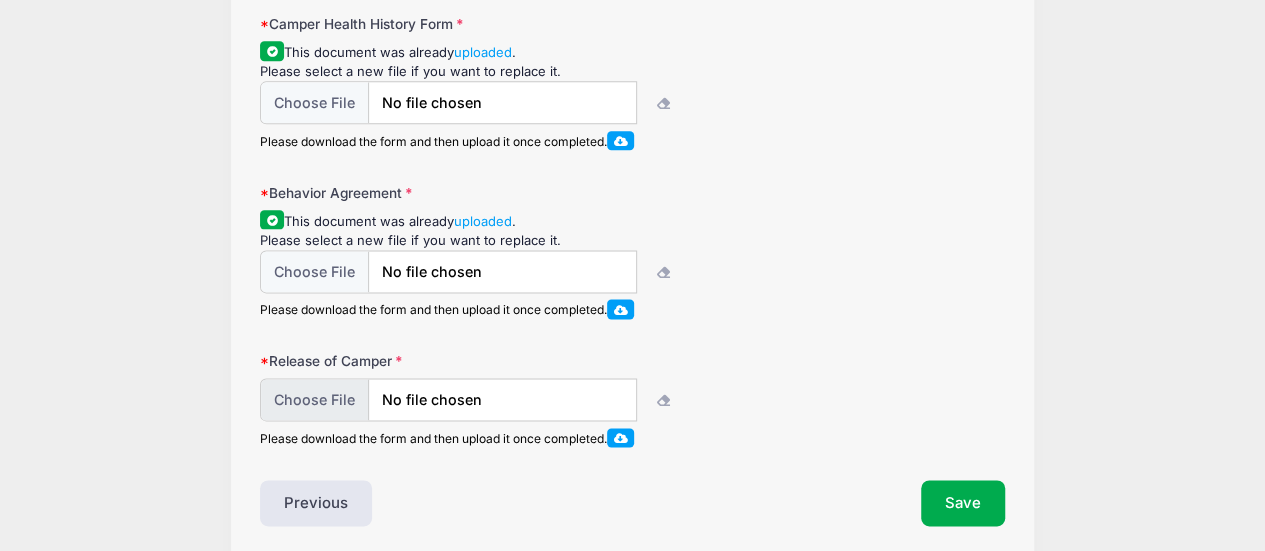 click at bounding box center (448, 399) 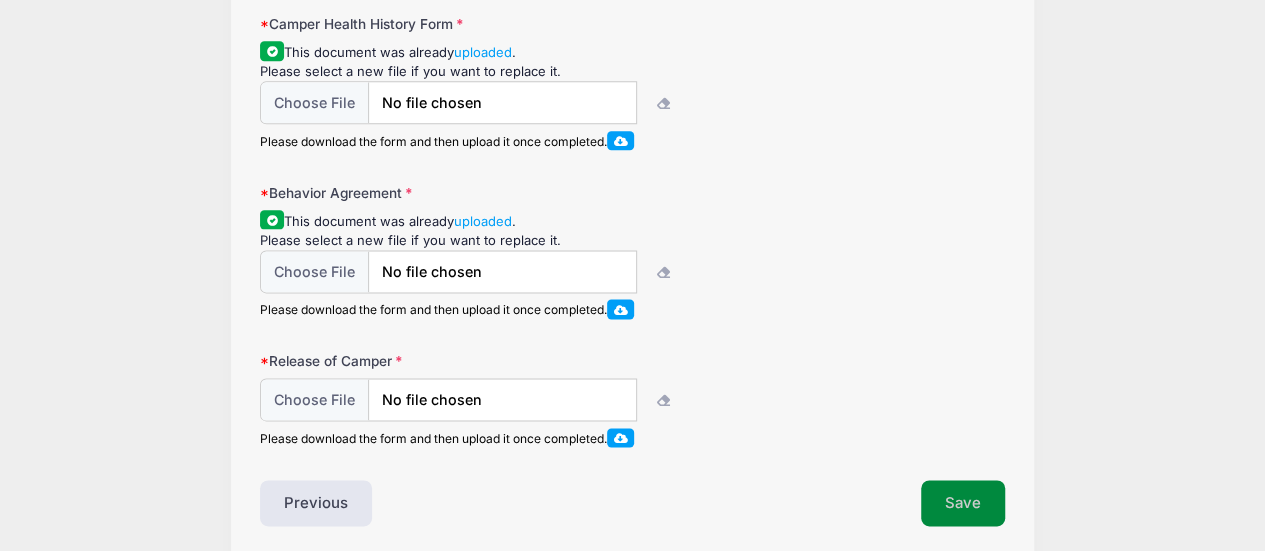 click on "Save" at bounding box center [963, 503] 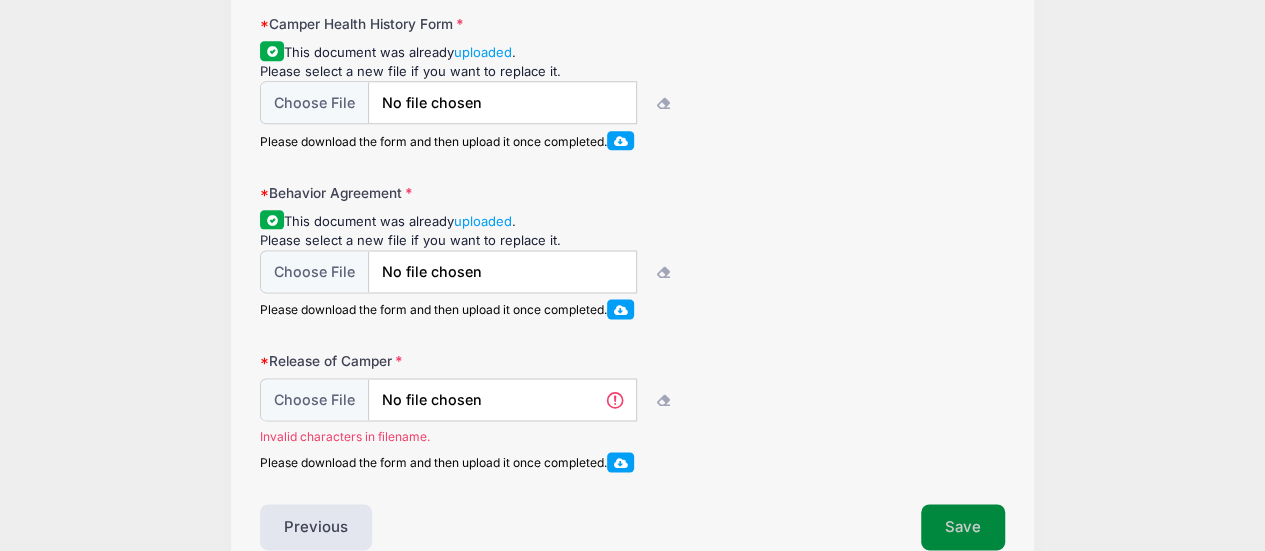 scroll, scrollTop: 0, scrollLeft: 0, axis: both 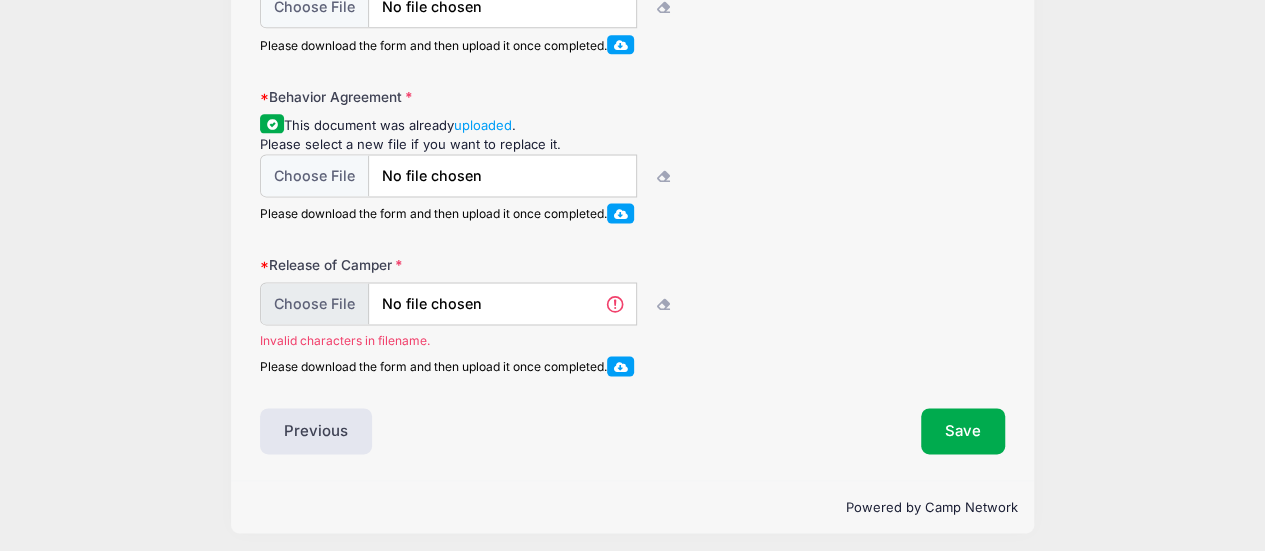 click at bounding box center [448, 303] 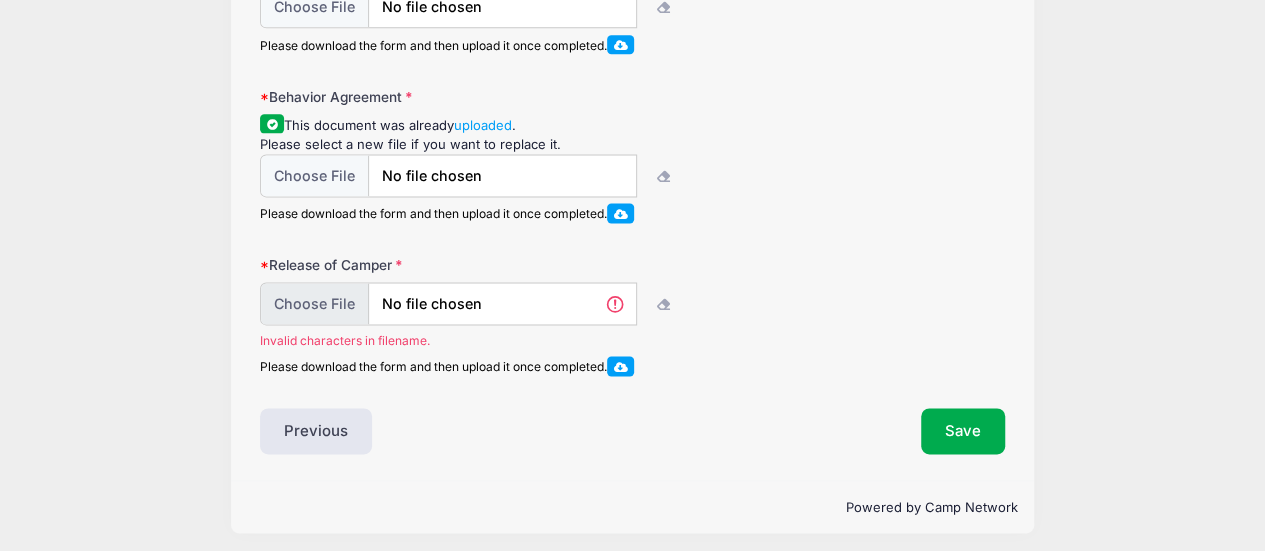 scroll, scrollTop: 1252, scrollLeft: 0, axis: vertical 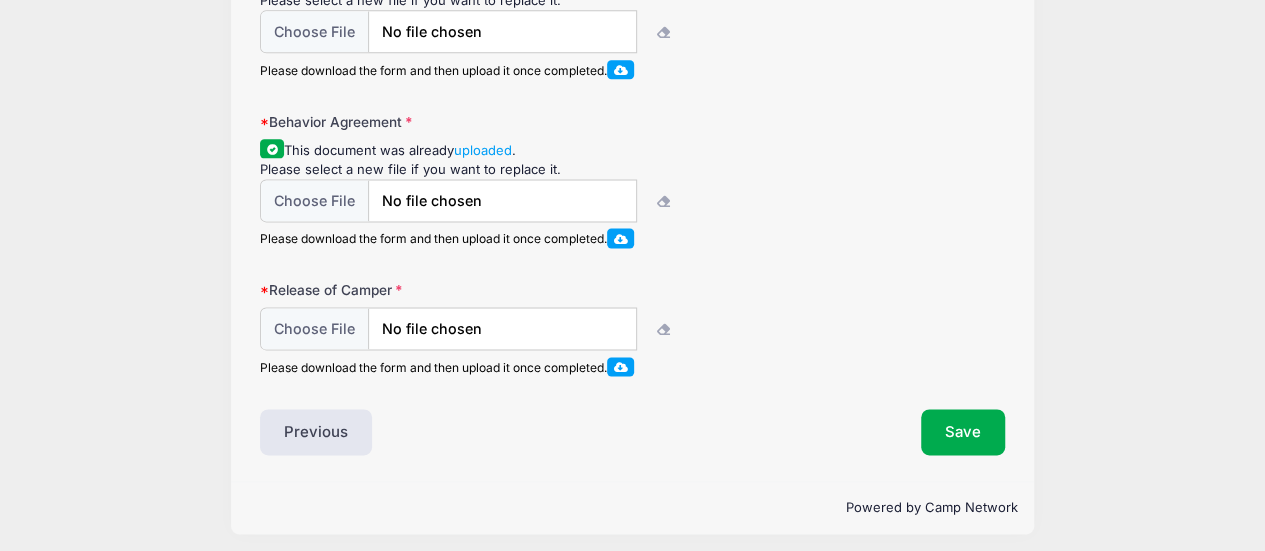 click on "Event Registration Information
Parent/Guardian: Name
Leah R Florence
Parent/Guardian: Phone
(916) 622-3494
Parent/Guardian: Email
leahrenaeflorence@gmail.com" at bounding box center [632, -284] 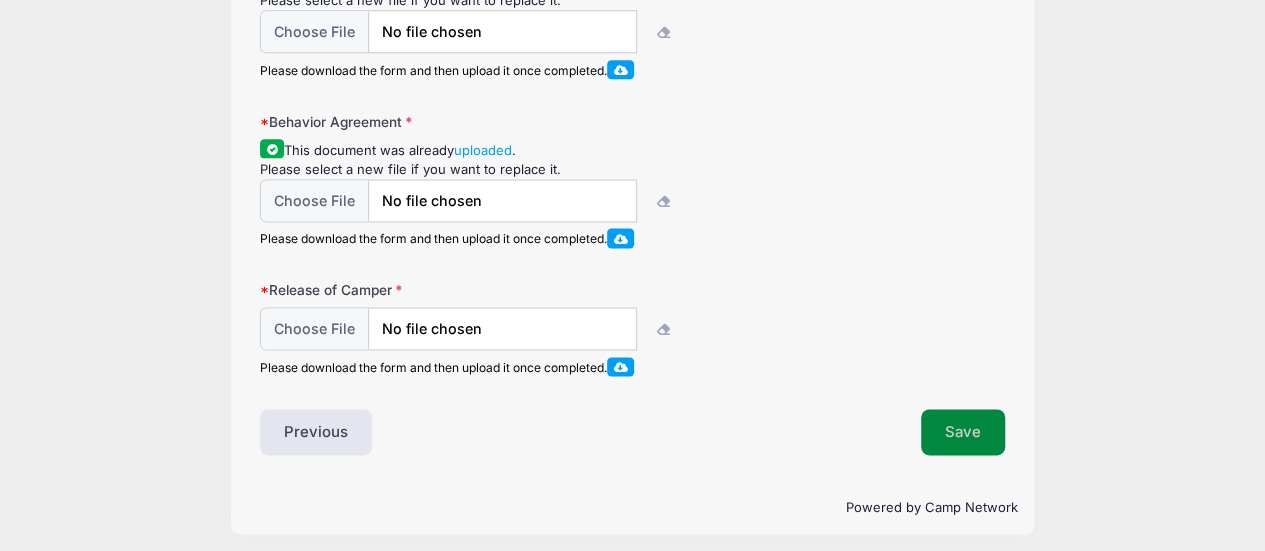 click on "Save" at bounding box center (963, 432) 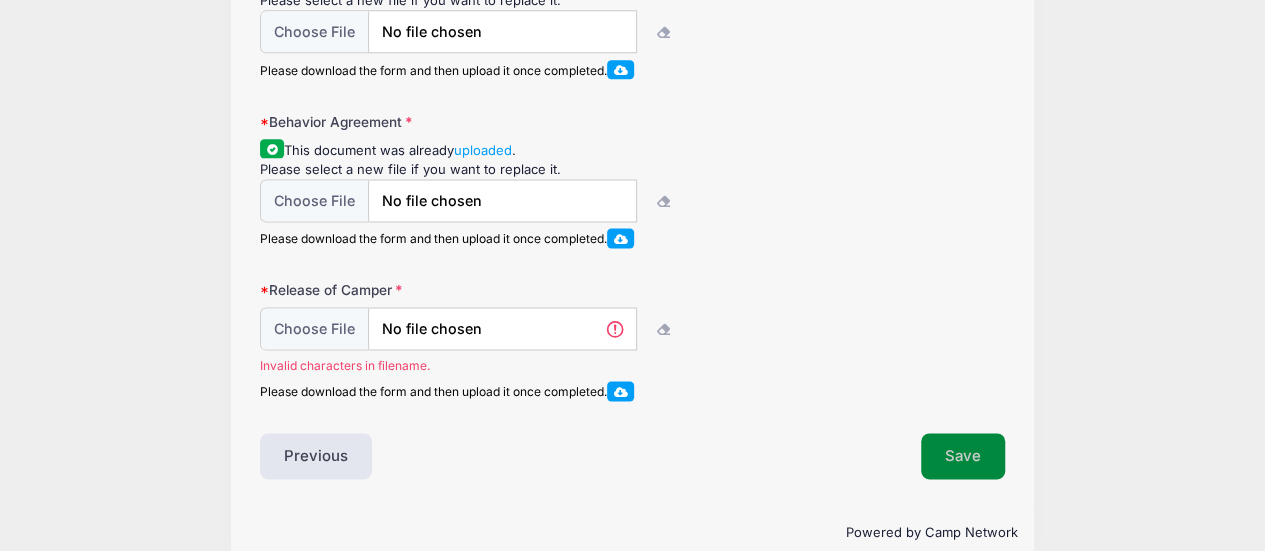 scroll, scrollTop: 0, scrollLeft: 0, axis: both 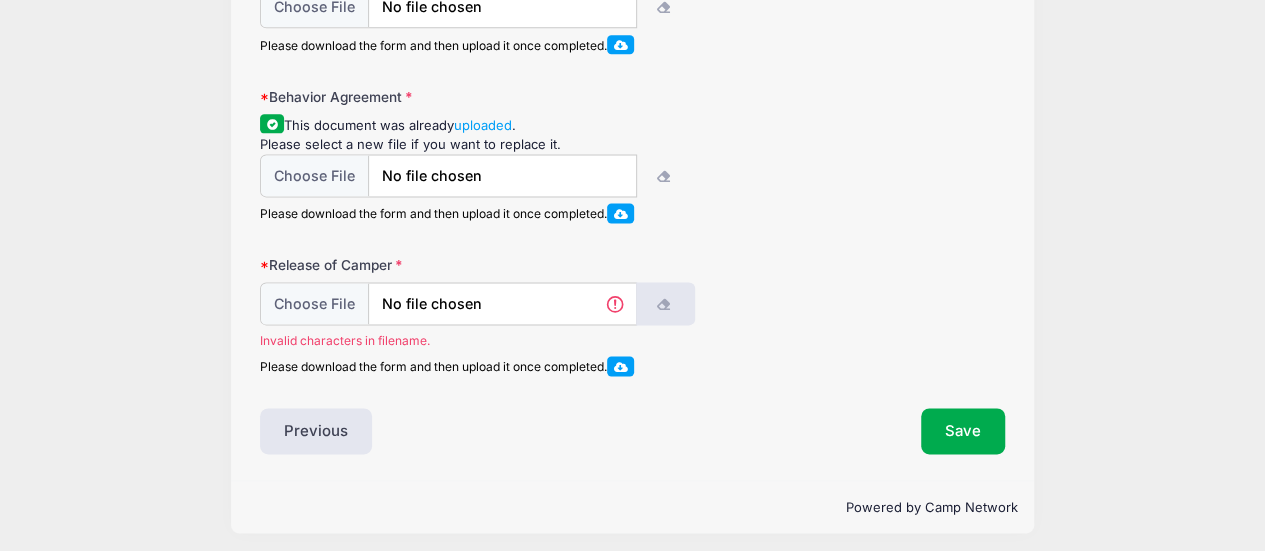click at bounding box center (666, 305) 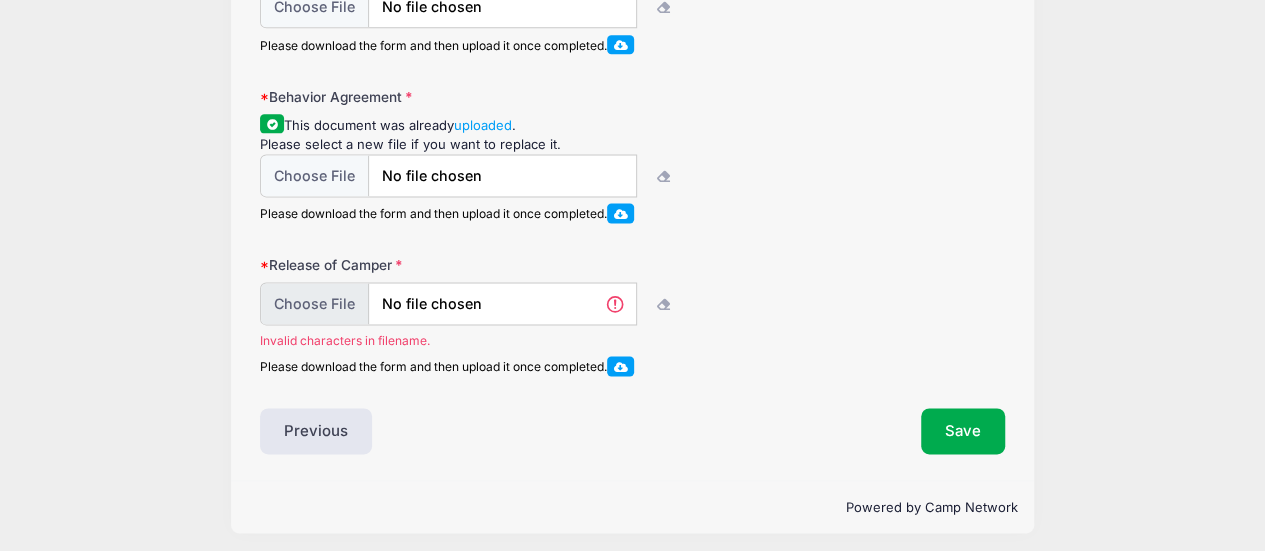 click at bounding box center [448, 303] 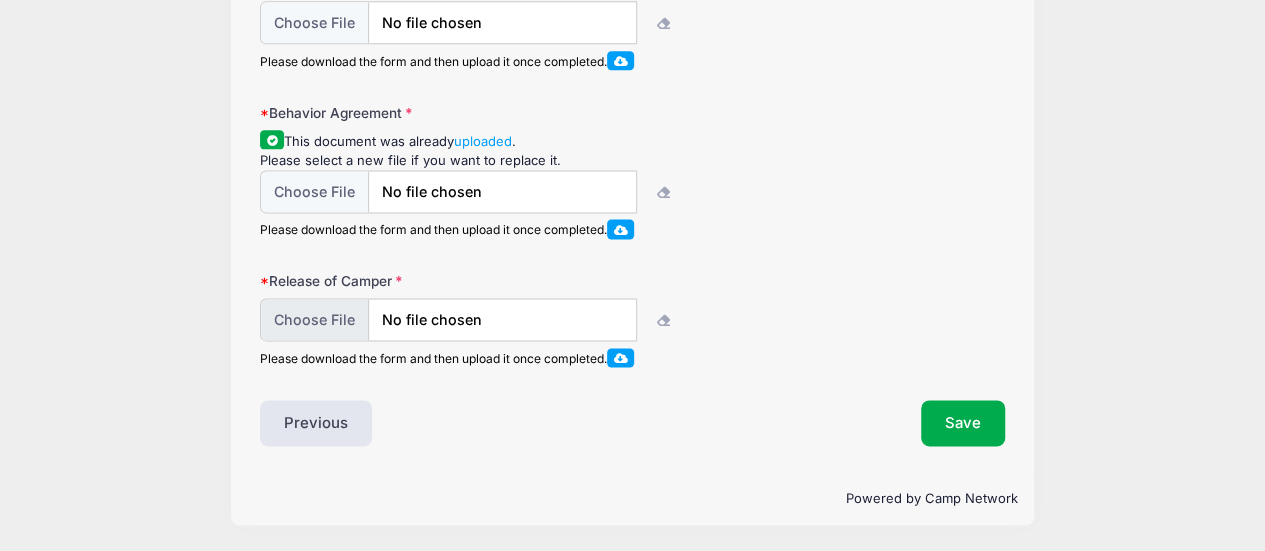scroll, scrollTop: 1252, scrollLeft: 0, axis: vertical 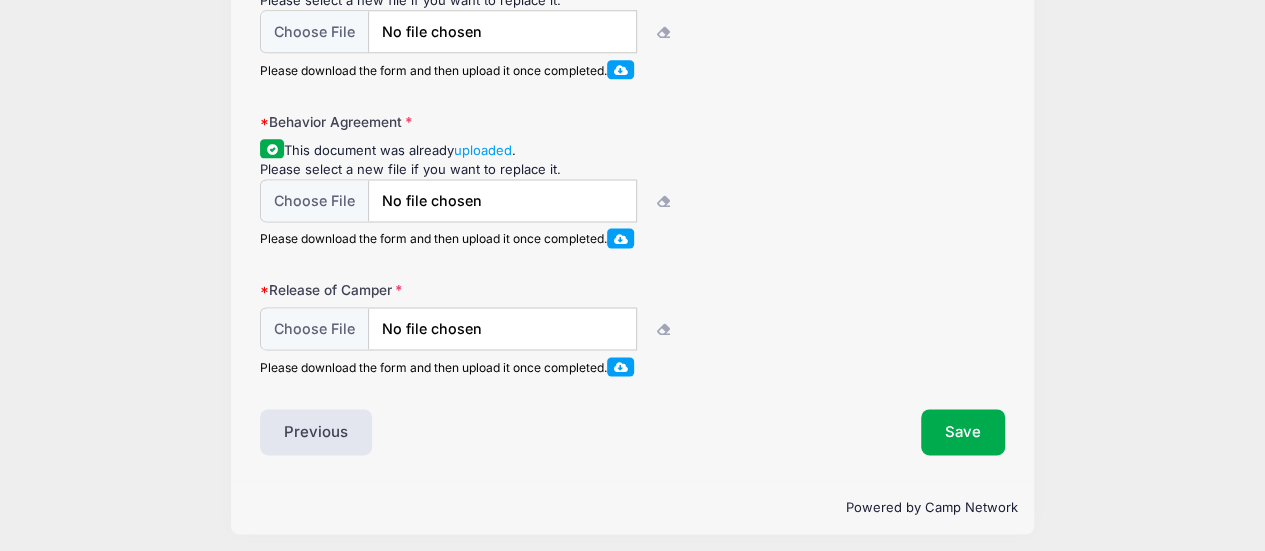 click at bounding box center (621, 366) 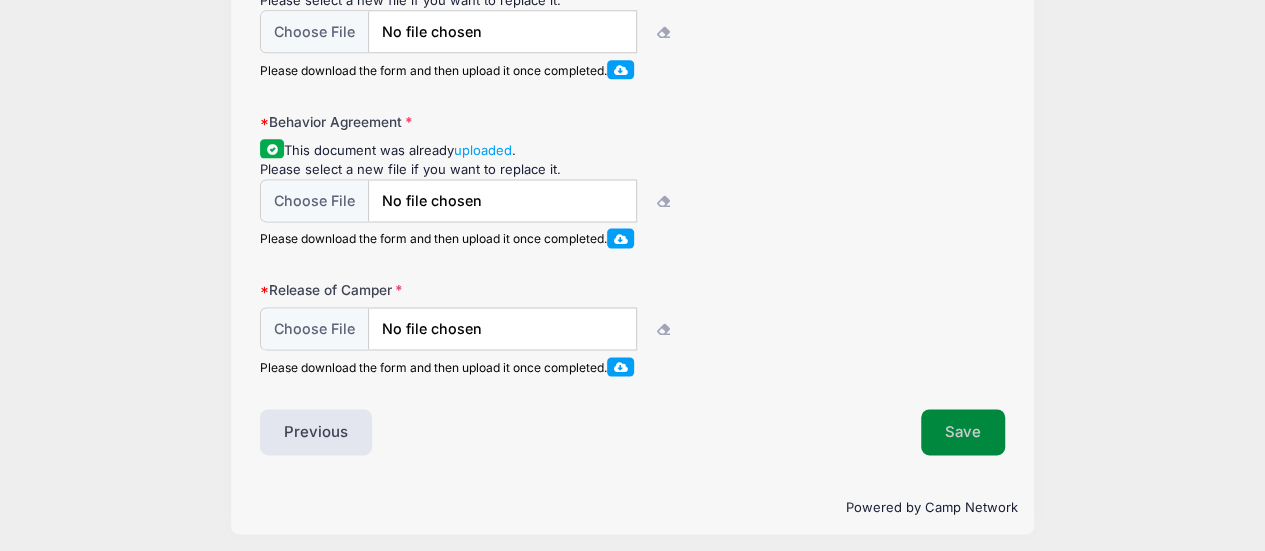click on "Save" at bounding box center [963, 432] 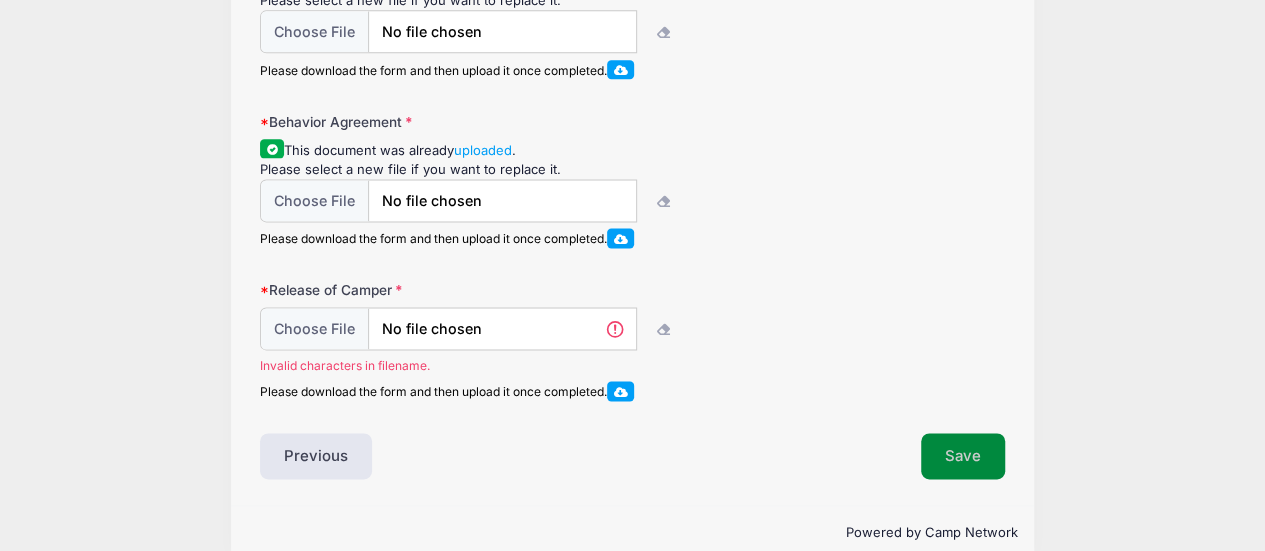 scroll, scrollTop: 0, scrollLeft: 0, axis: both 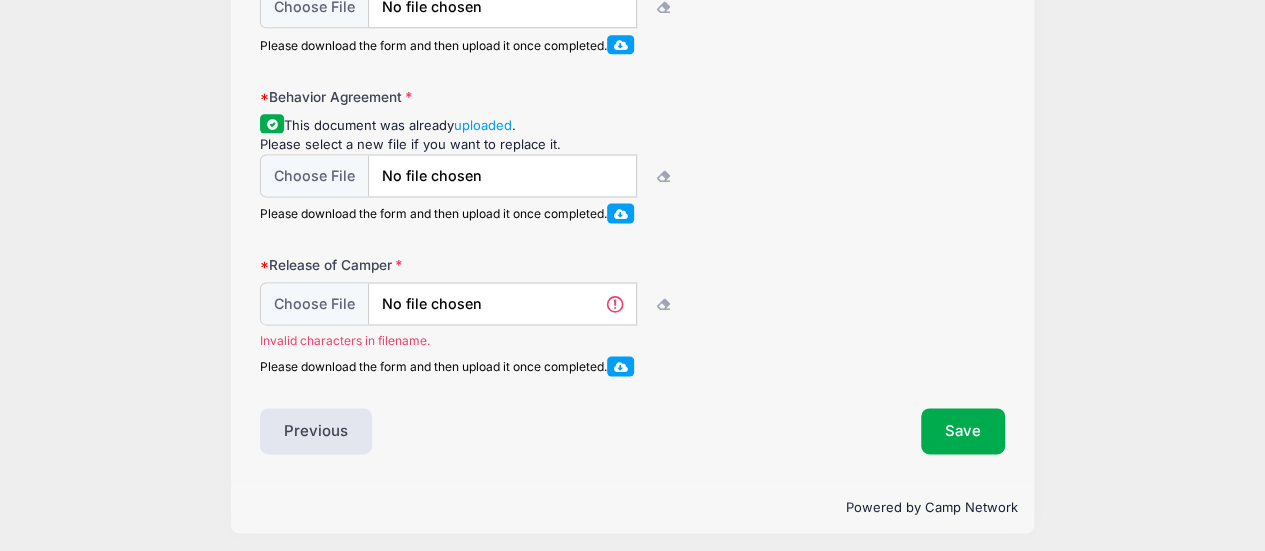 click on "Milo Florence
Week 3 from 07/20 to 07/25/2025
Return
Step  3 /7
Return
Step 1
Step 2
Step 3
Participant Information" at bounding box center (632, -359) 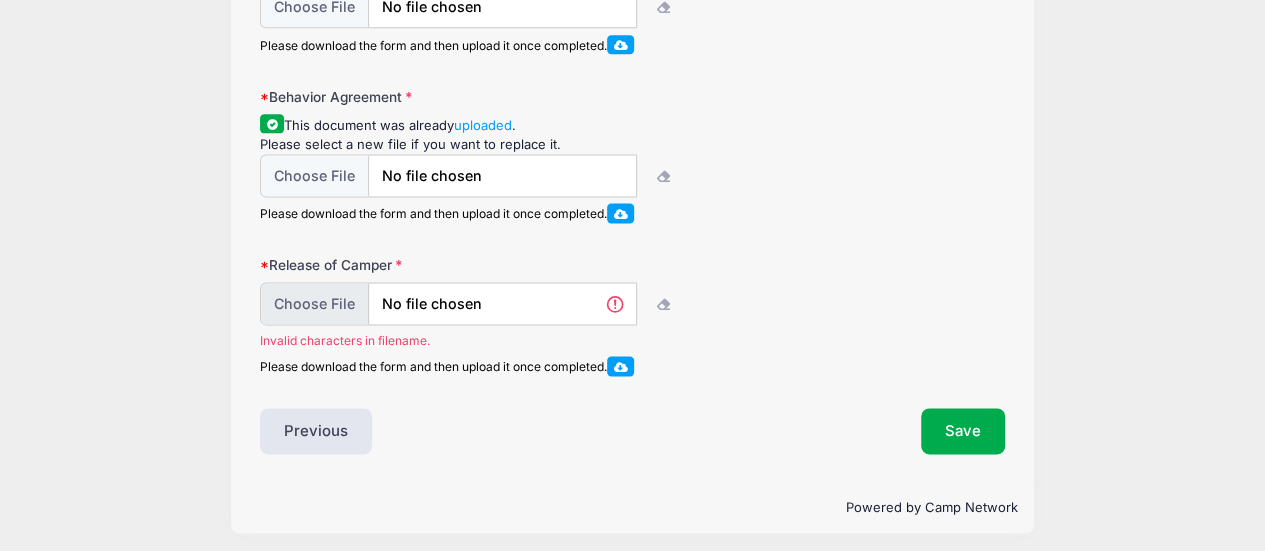 click at bounding box center [448, 303] 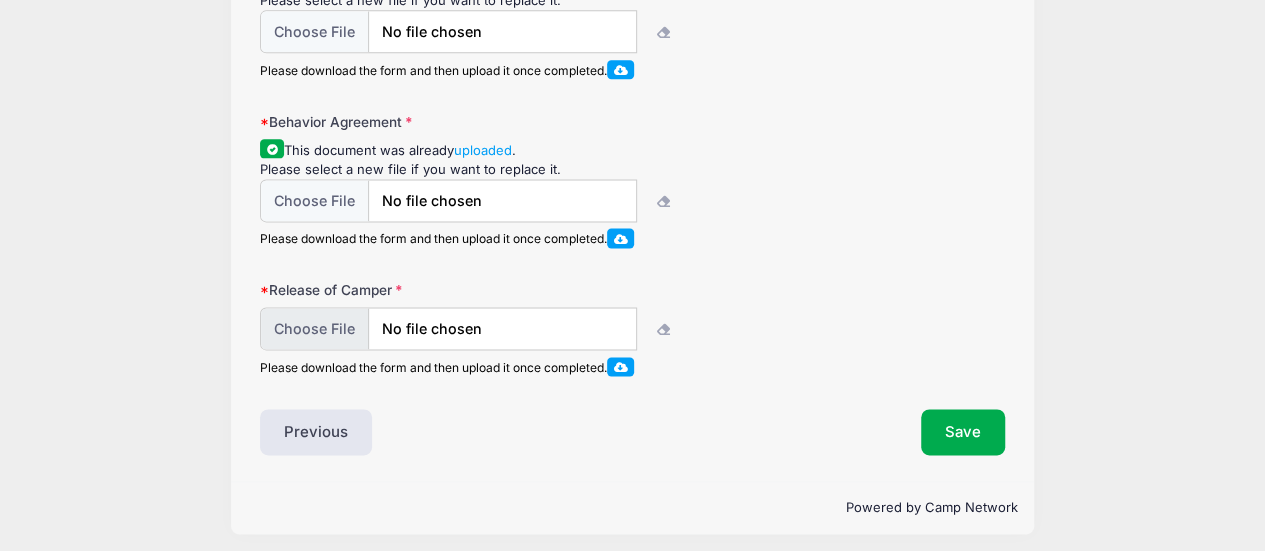 type on "C:\fakepath\[PERSON_NAME] Release of Camper Updated.pdf" 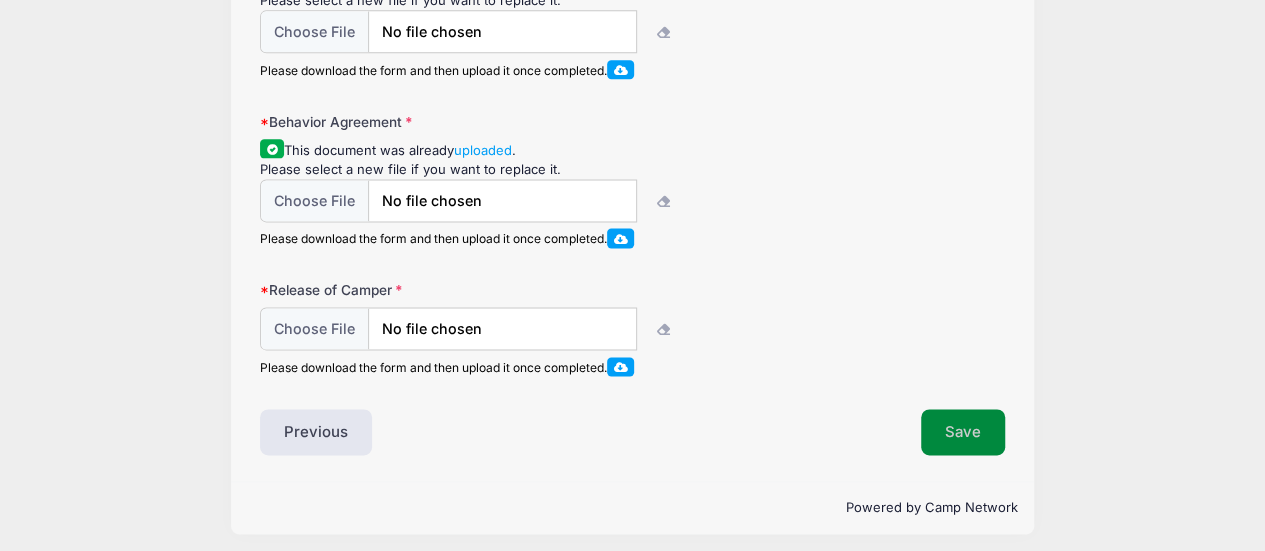 click on "Save" at bounding box center [963, 432] 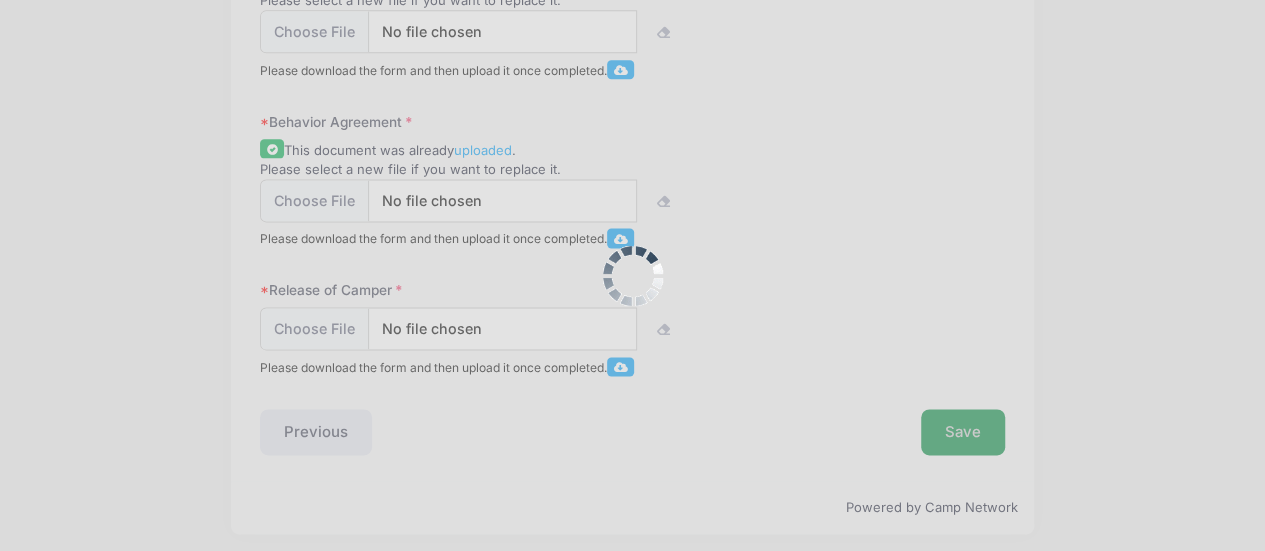 scroll, scrollTop: 0, scrollLeft: 0, axis: both 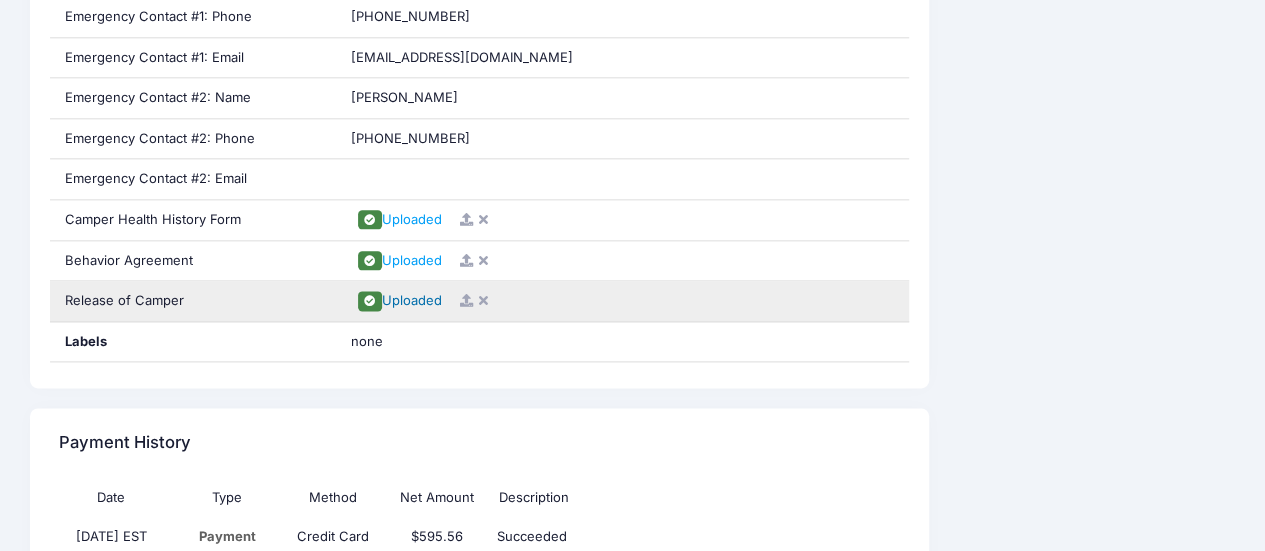 click on "Uploaded" at bounding box center [412, 300] 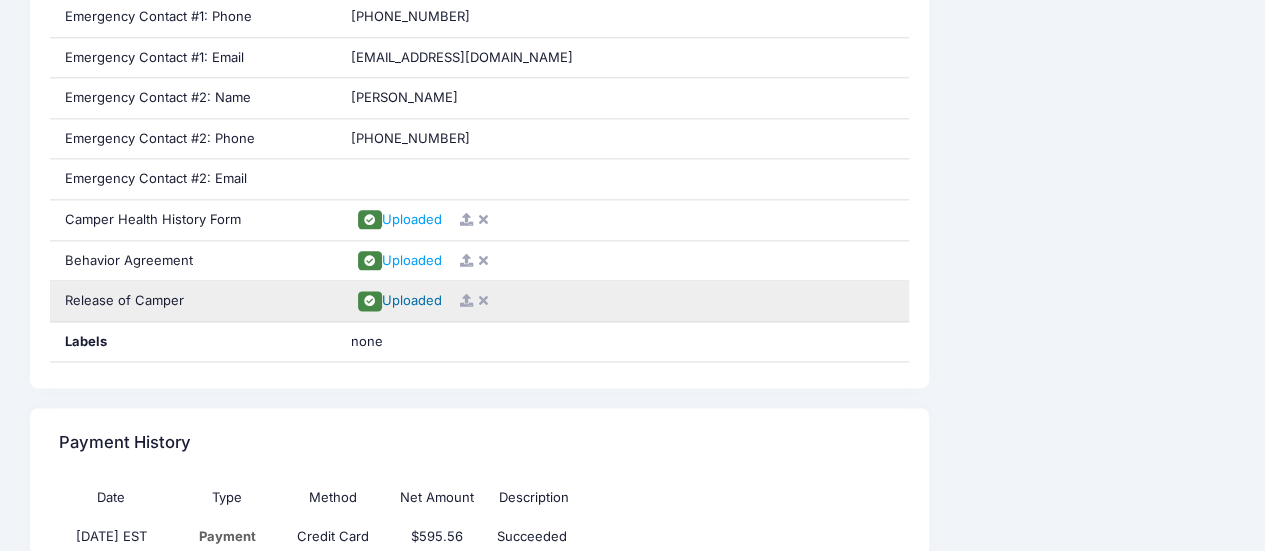 click on "Uploaded" at bounding box center (412, 300) 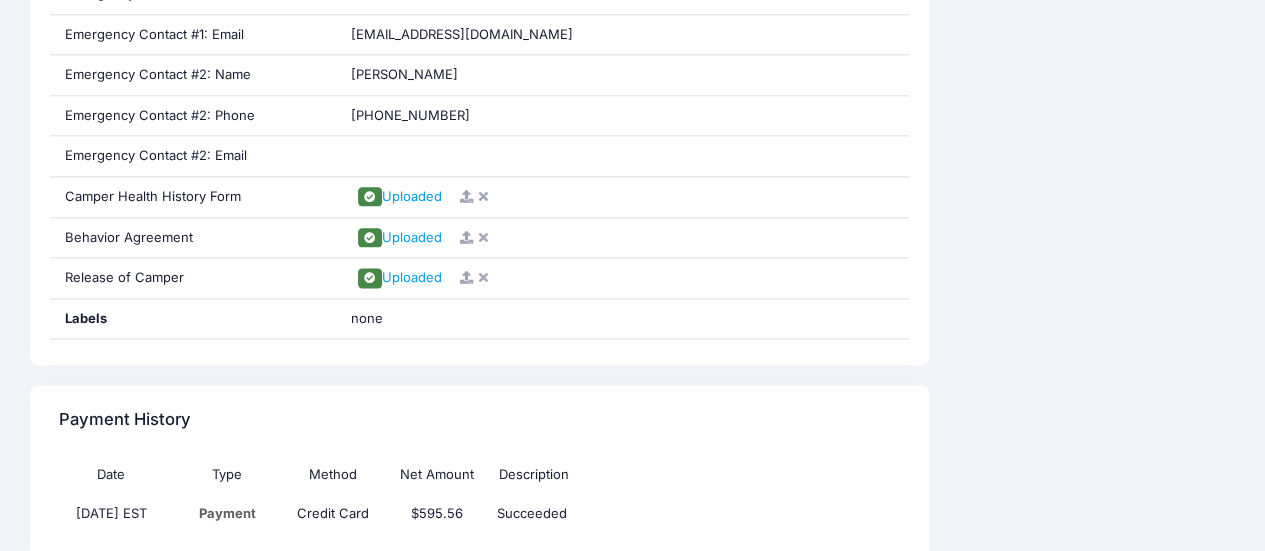 scroll, scrollTop: 1187, scrollLeft: 0, axis: vertical 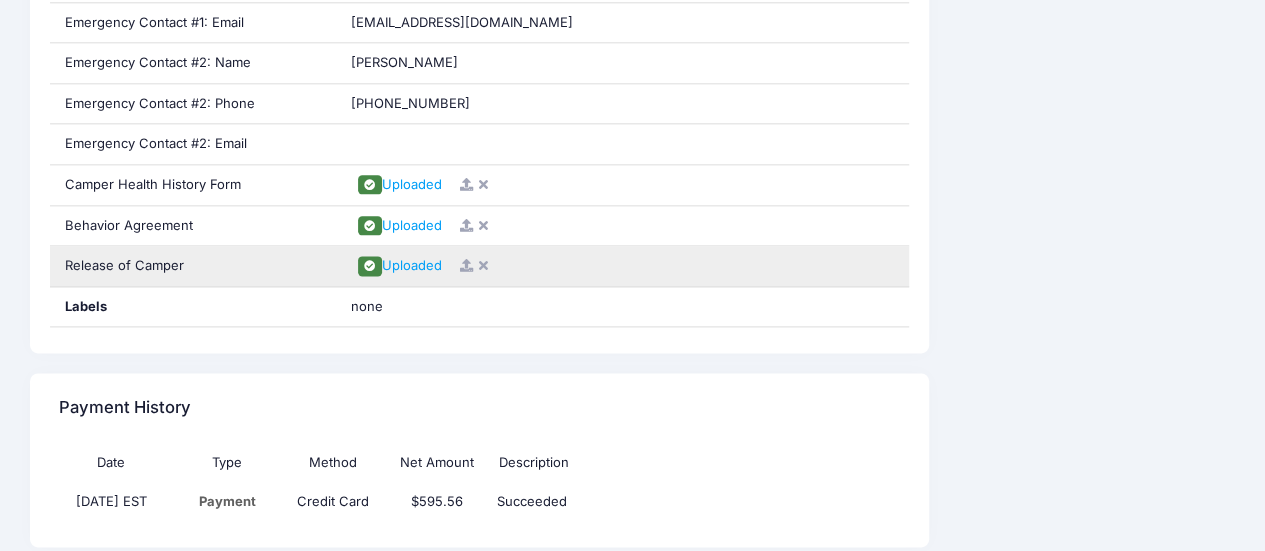 click on "Release of Camper" at bounding box center [193, 266] 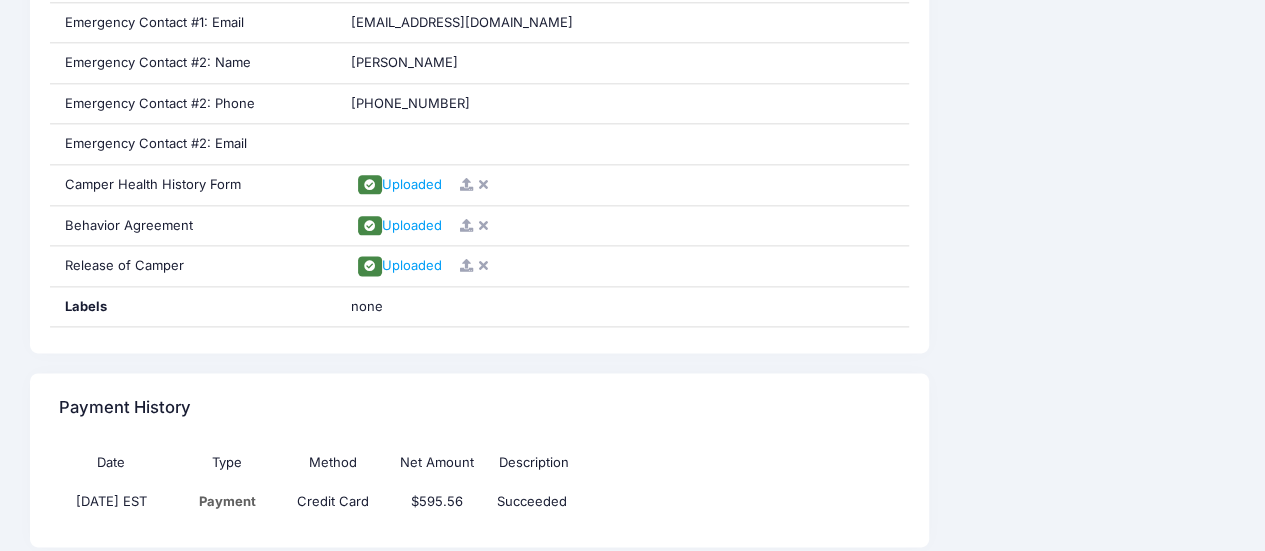 click on "Payment History" at bounding box center [479, 408] 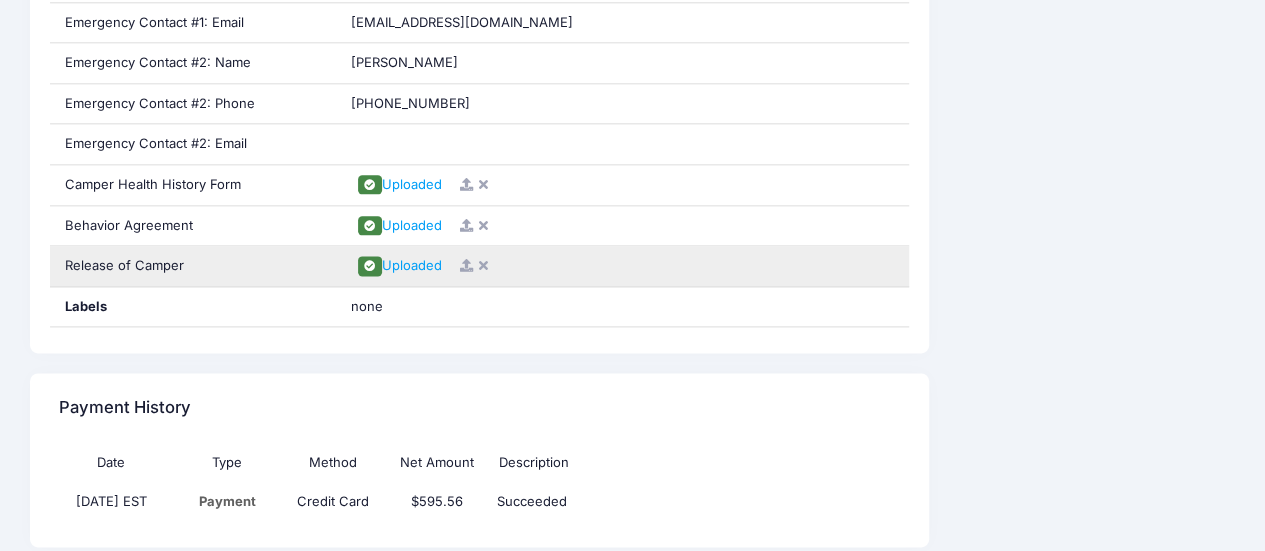 click at bounding box center [466, 265] 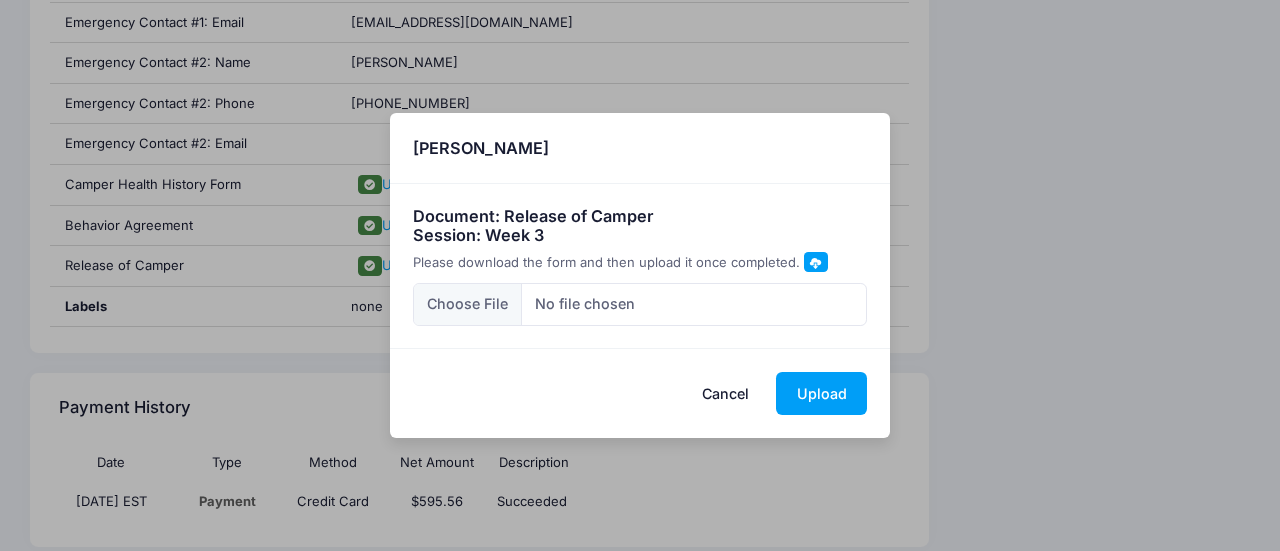 click on "Cancel" at bounding box center (726, 393) 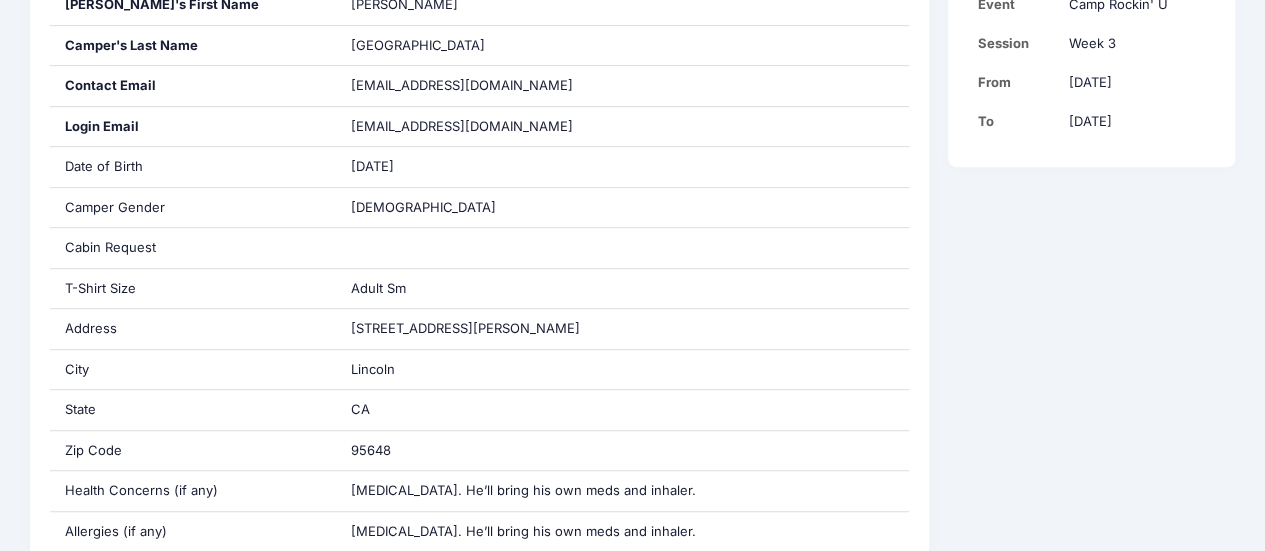 scroll, scrollTop: 0, scrollLeft: 0, axis: both 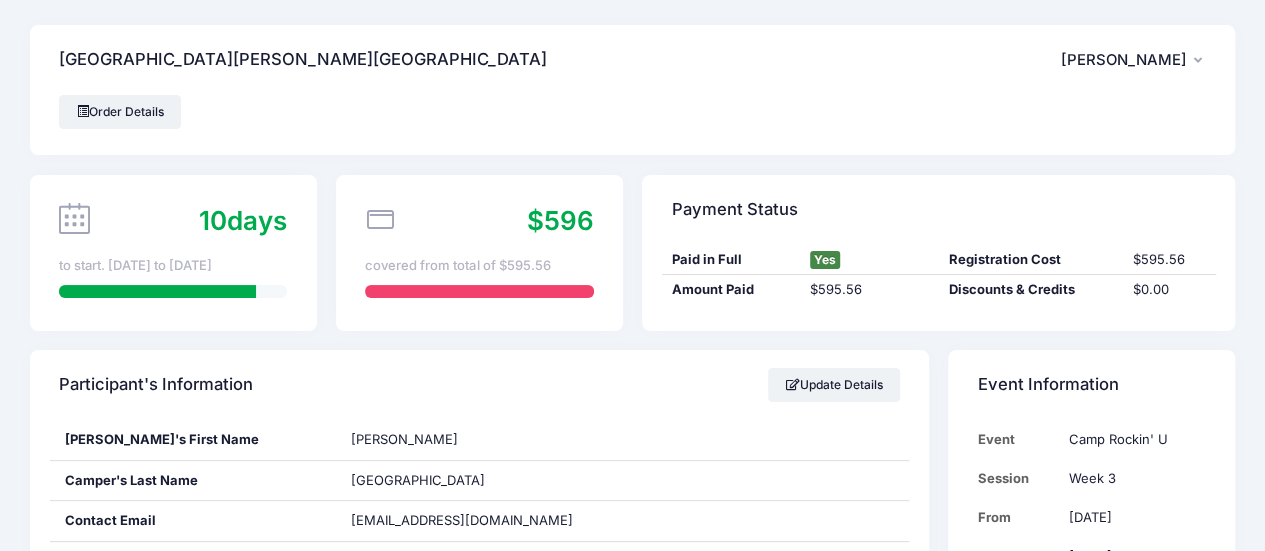 click on "[PERSON_NAME]" at bounding box center (1124, 60) 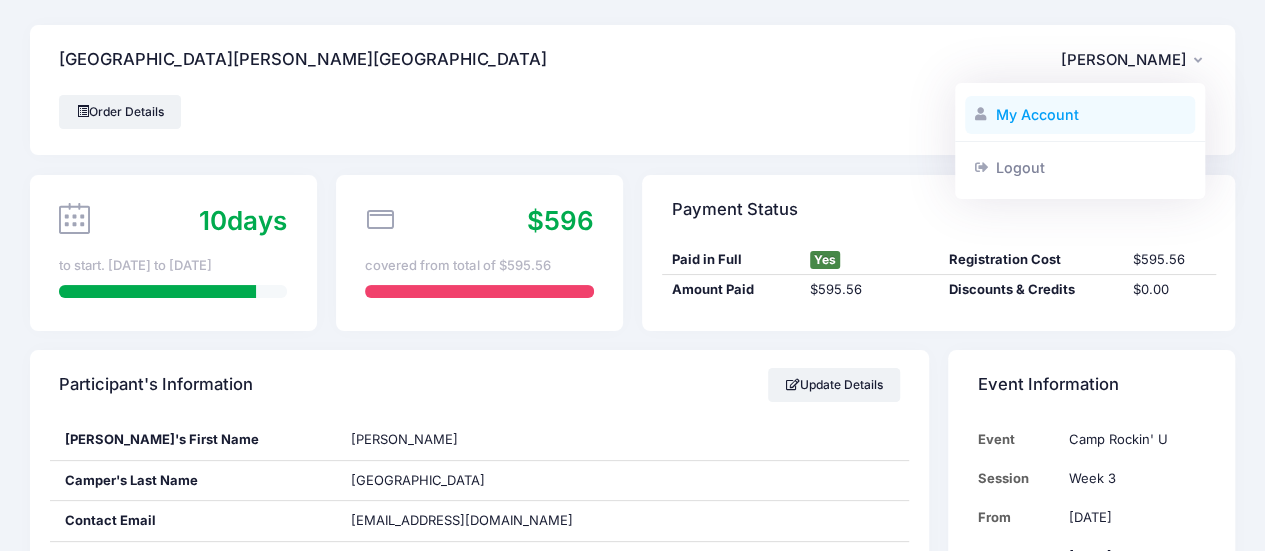 click on "My Account" at bounding box center [1080, 115] 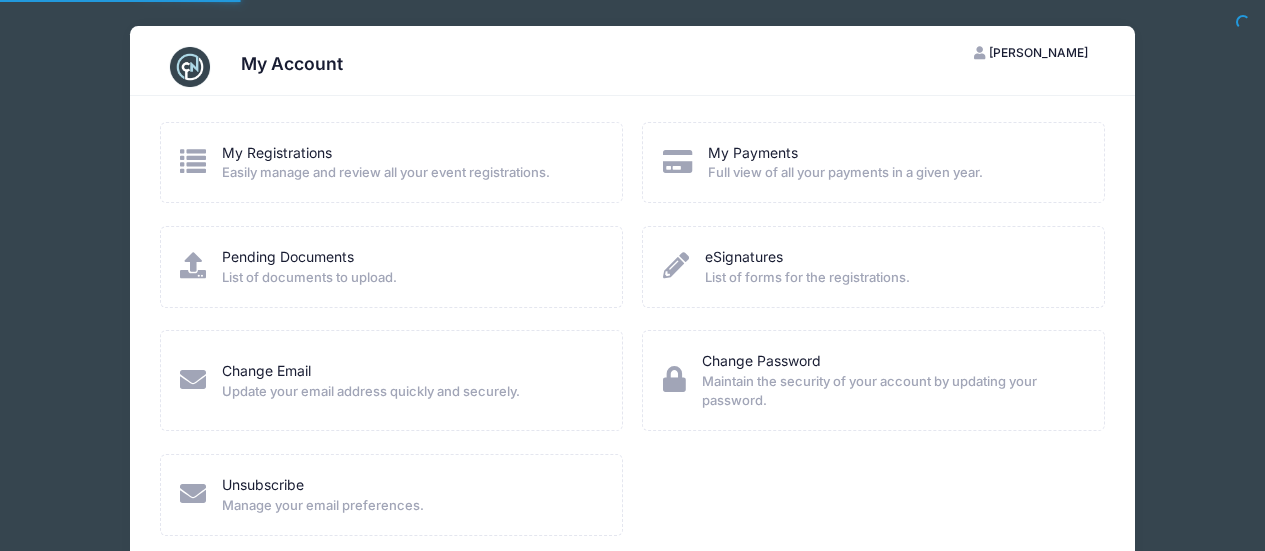 scroll, scrollTop: 0, scrollLeft: 0, axis: both 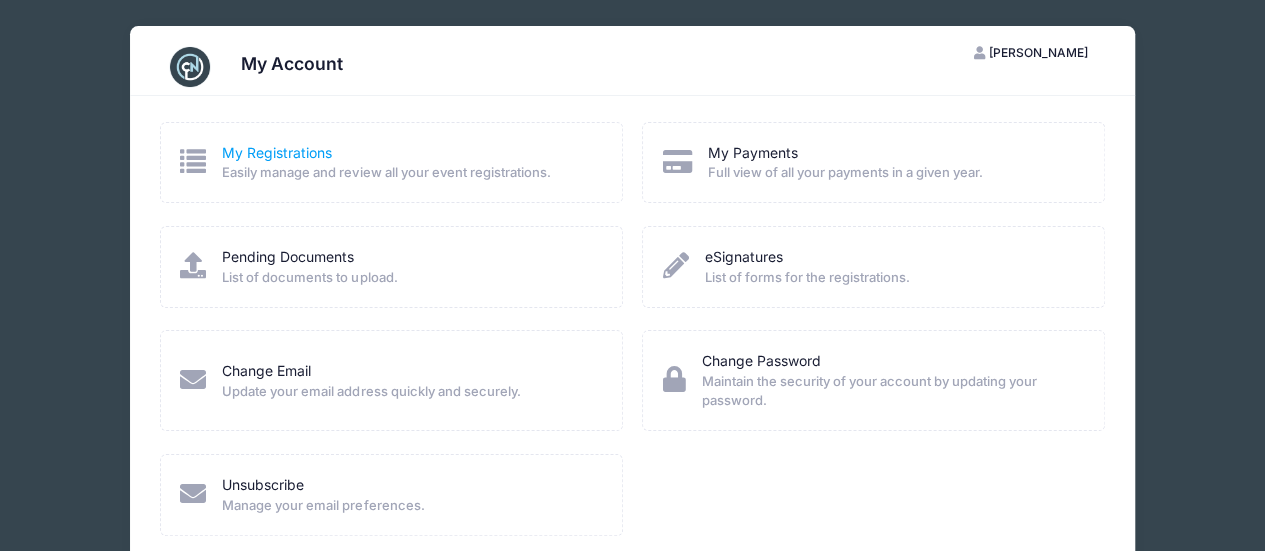 click on "My Registrations" at bounding box center (277, 152) 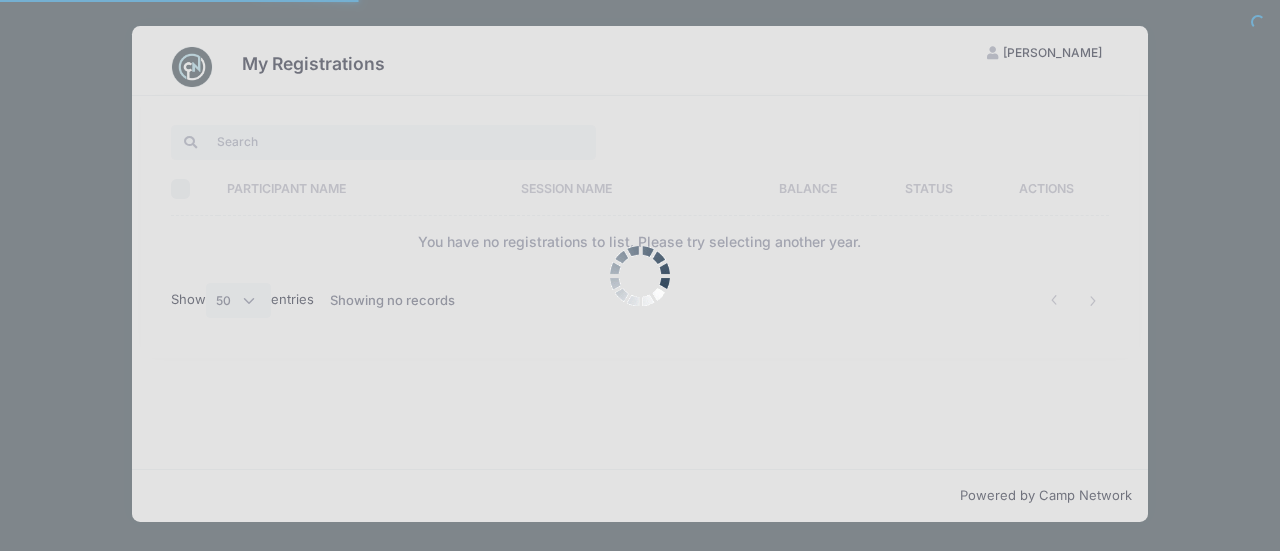 select on "50" 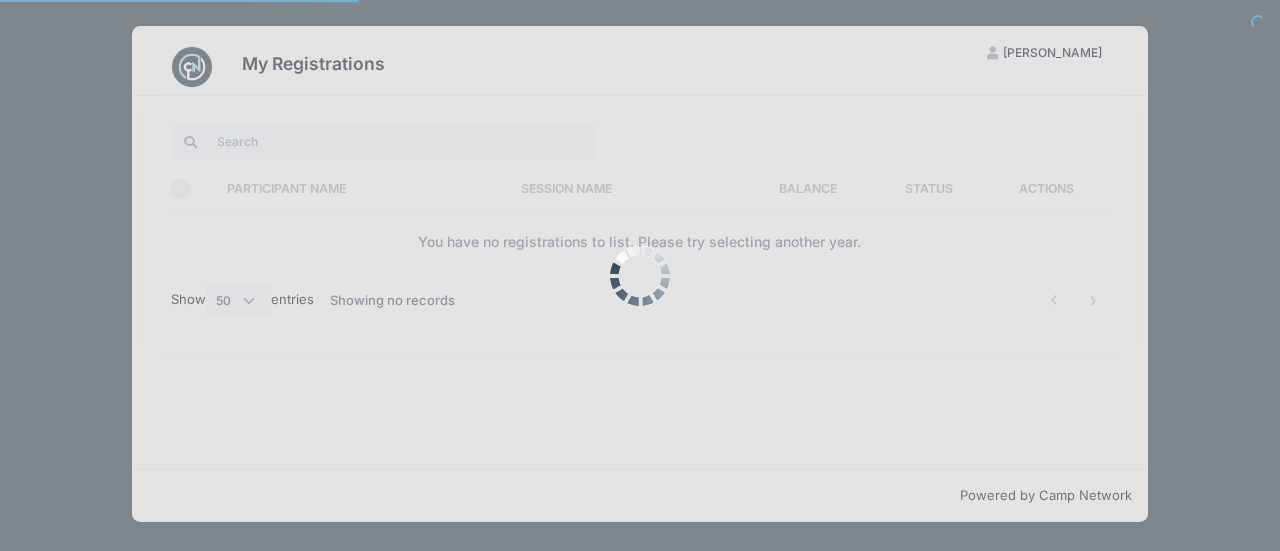 scroll, scrollTop: 0, scrollLeft: 0, axis: both 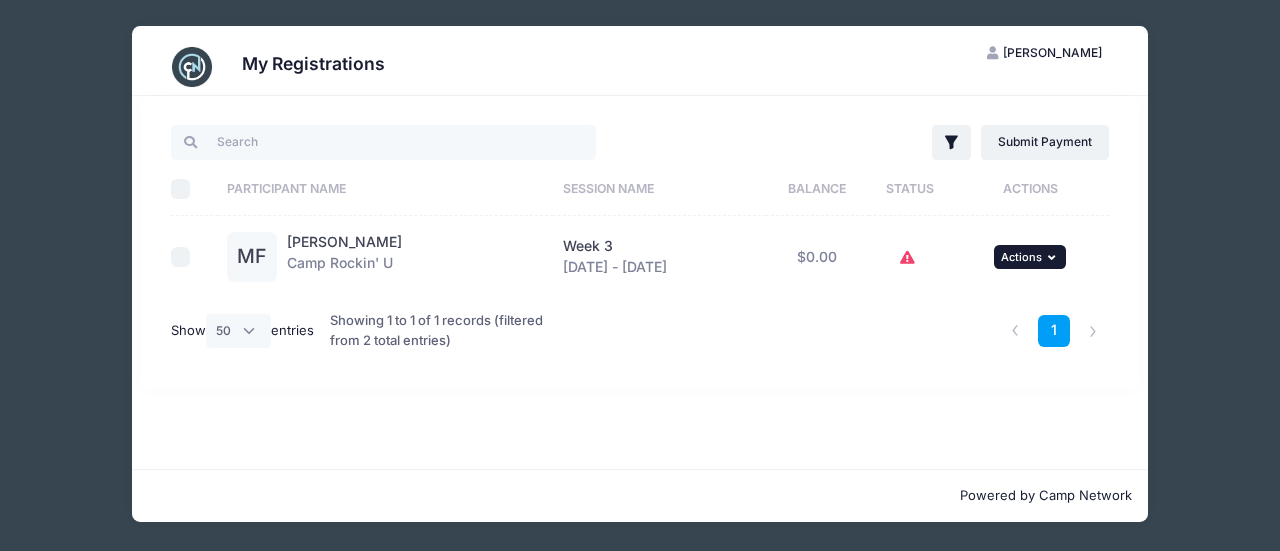 click on "Actions" at bounding box center (1021, 257) 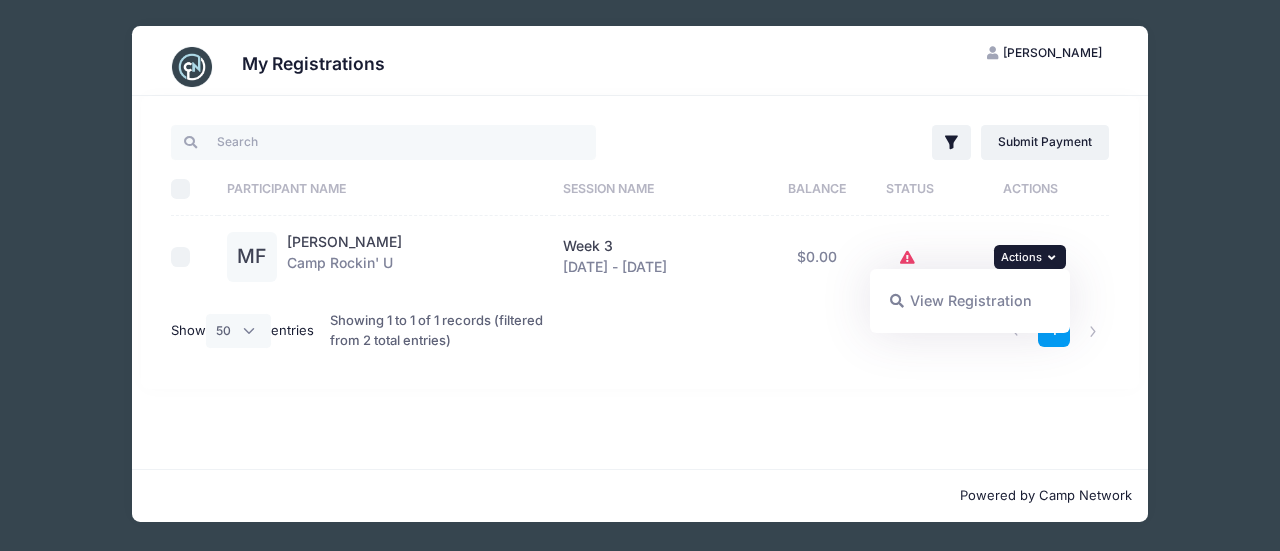 click 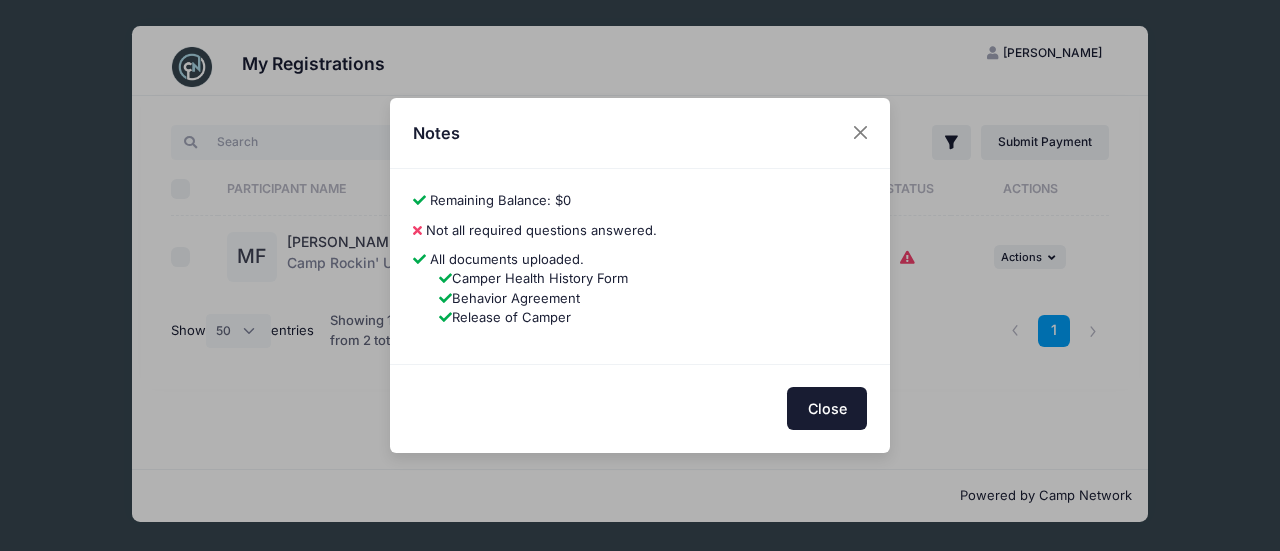 click on "Close" at bounding box center [827, 408] 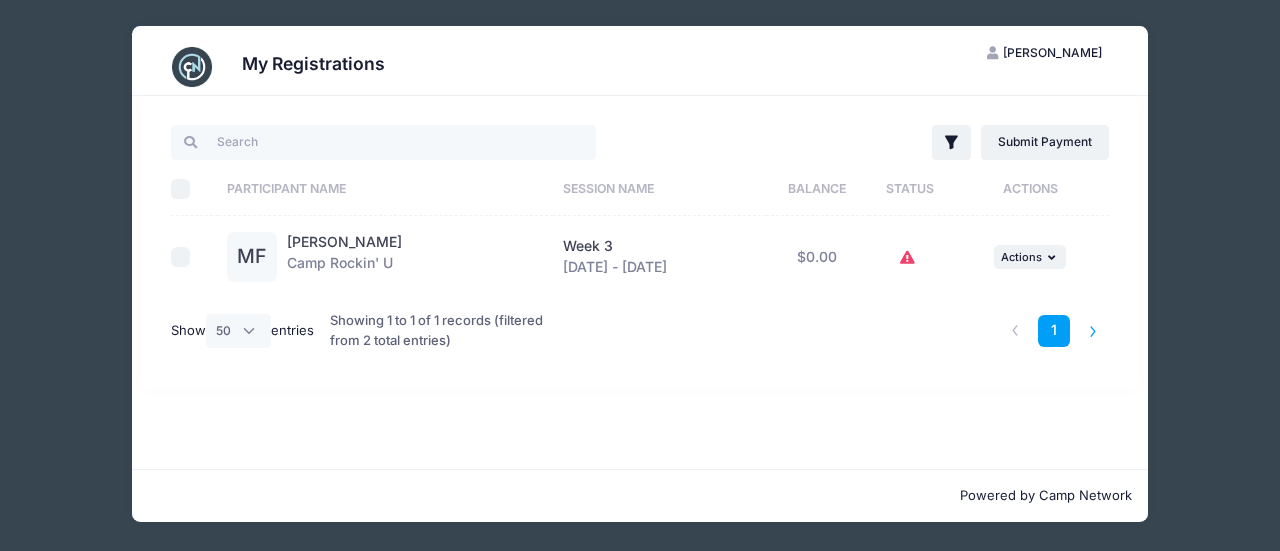 click at bounding box center (1093, 331) 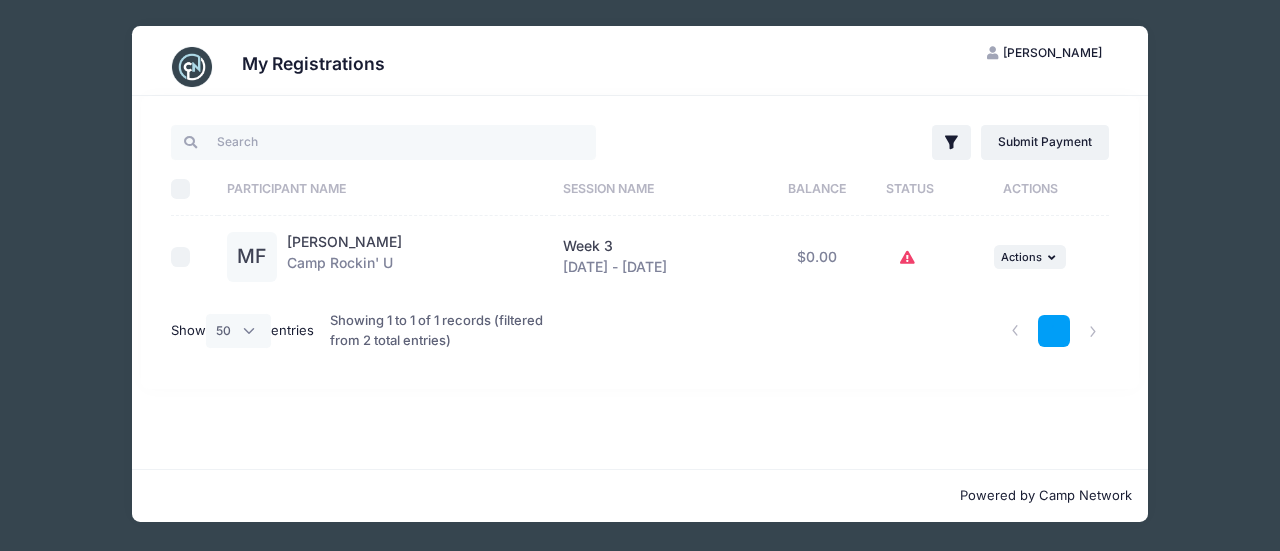 click on "1" at bounding box center (1054, 331) 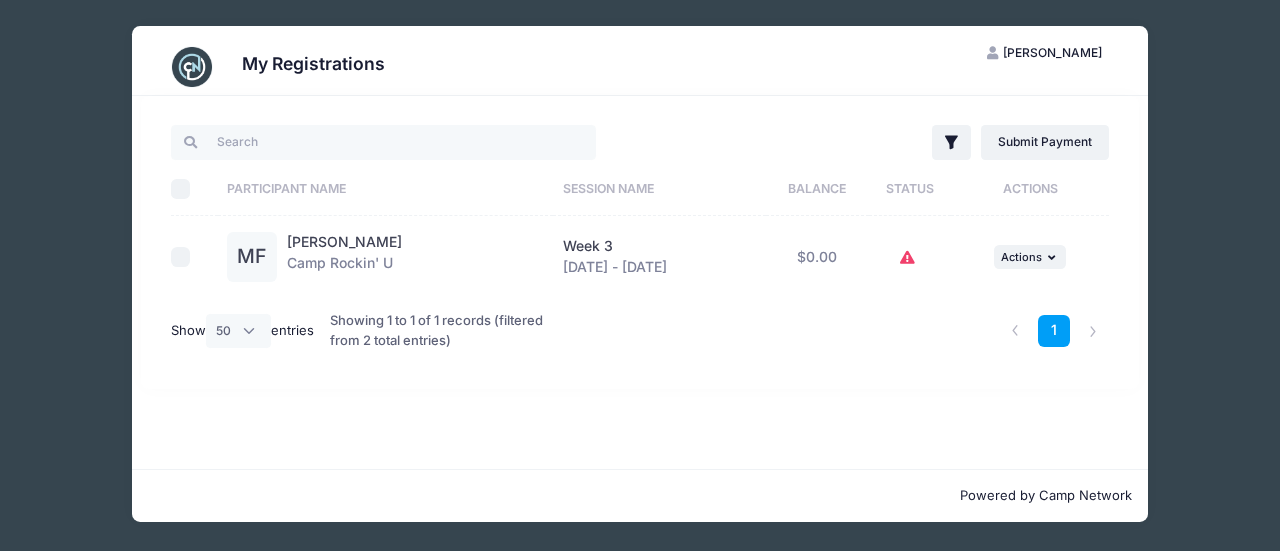 click on "My Registrations
LF Leah Florence      My Account
Logout
Filter
Filter Options
Show:
Current Registrations" at bounding box center [640, 274] 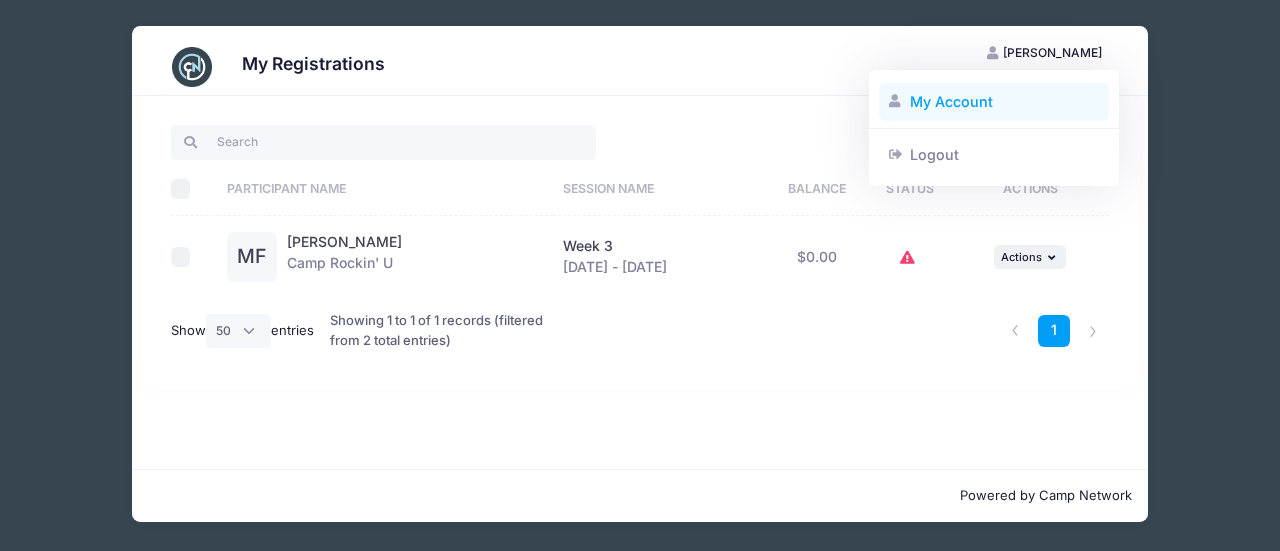 click on "My Account" at bounding box center [994, 102] 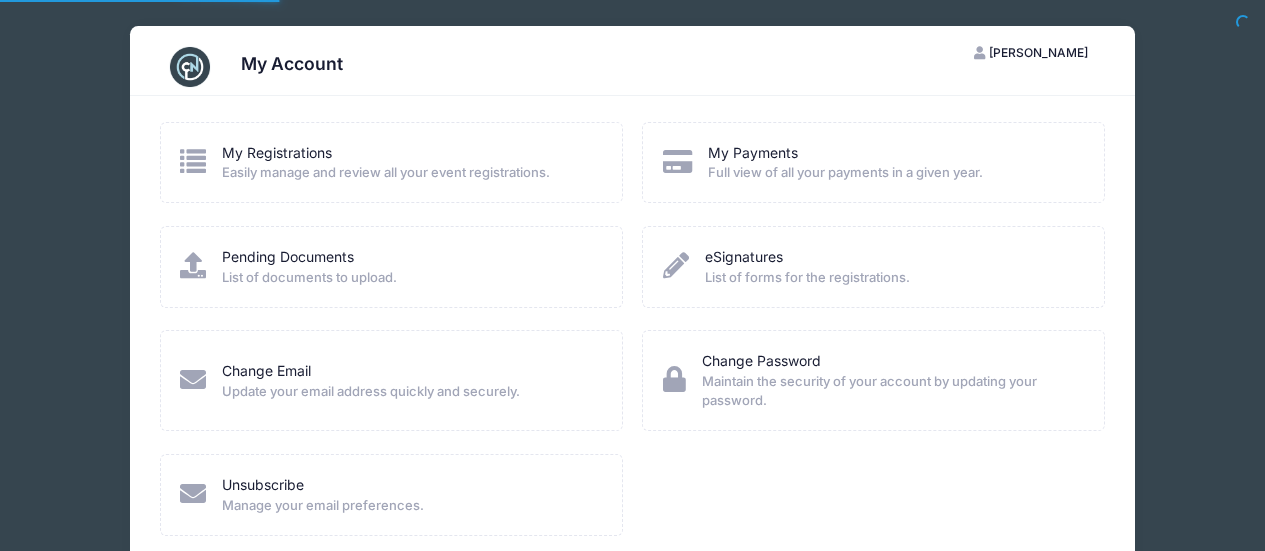 scroll, scrollTop: 0, scrollLeft: 0, axis: both 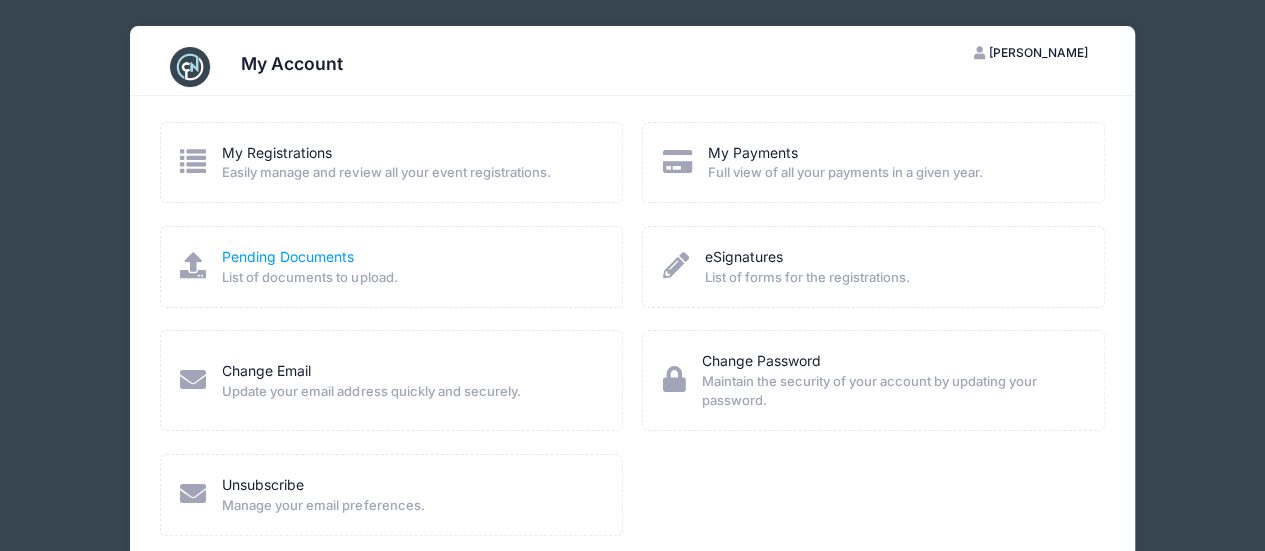 click on "Pending Documents" at bounding box center (288, 256) 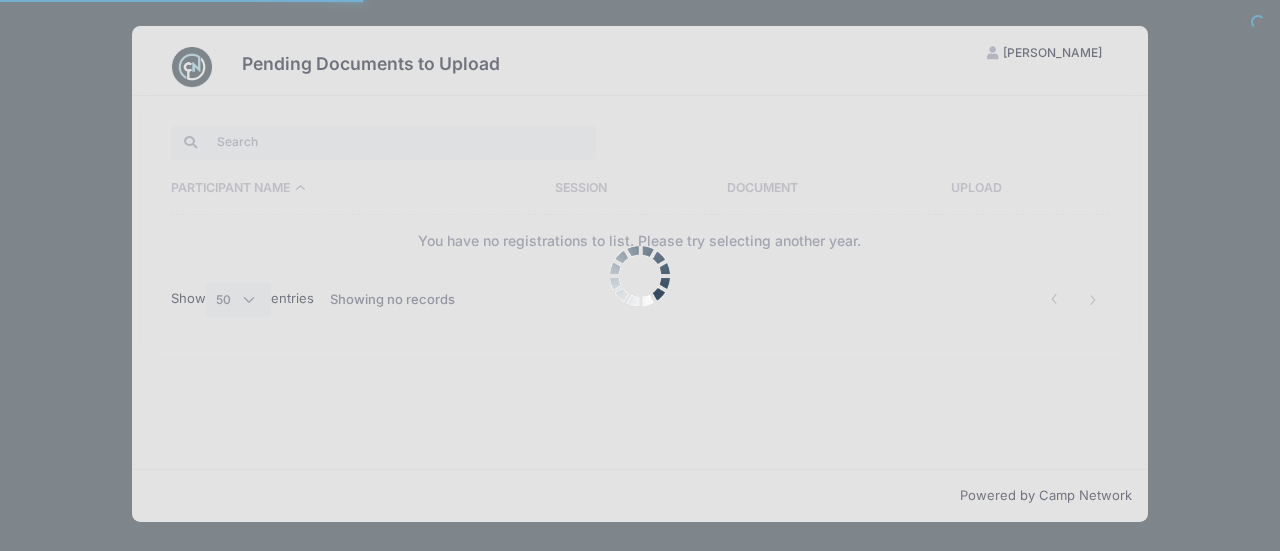 select on "50" 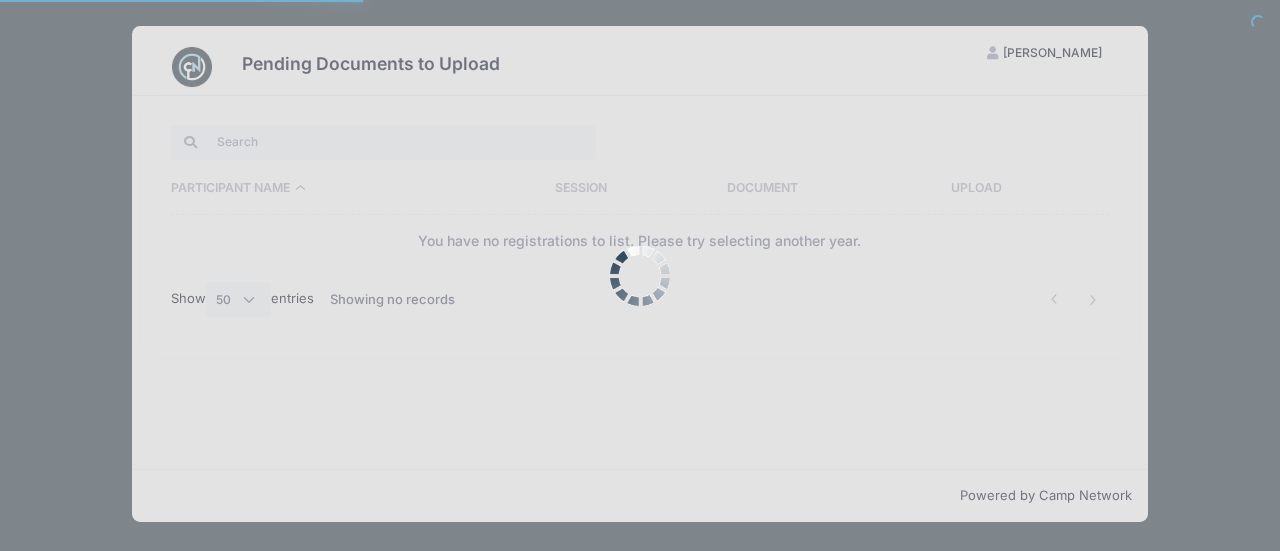 scroll, scrollTop: 0, scrollLeft: 0, axis: both 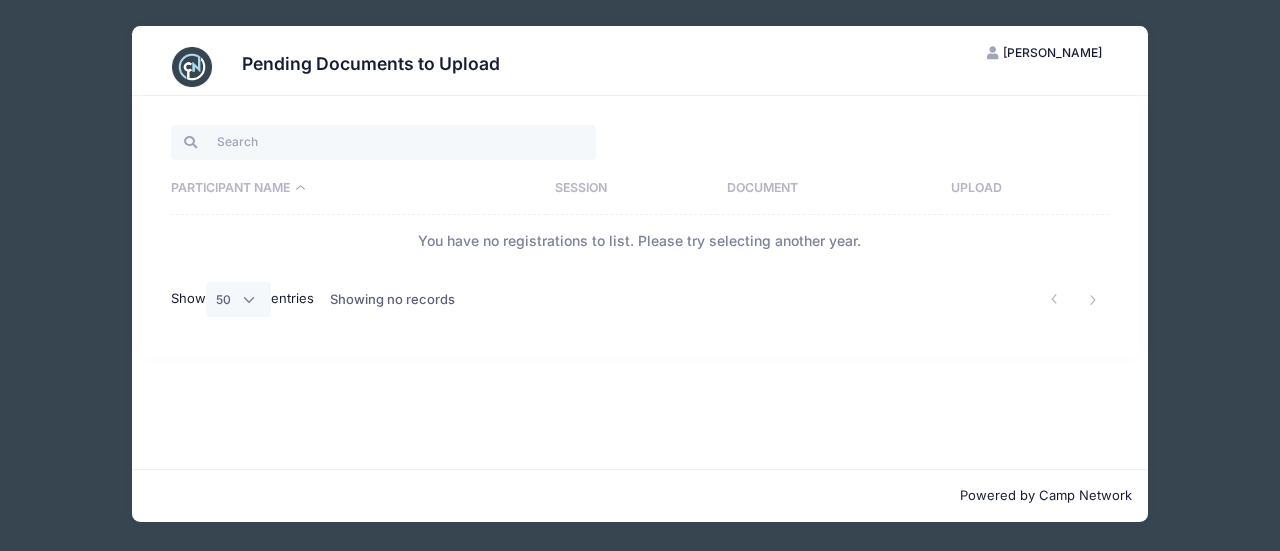 click on "[PERSON_NAME]" at bounding box center [1052, 52] 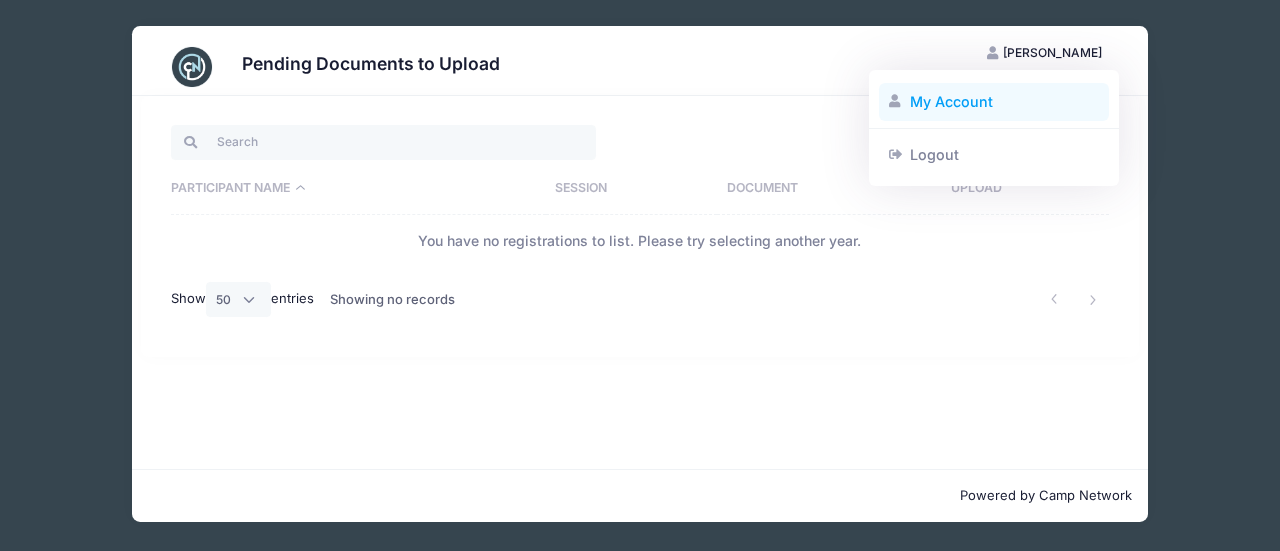 click on "My Account" at bounding box center [994, 102] 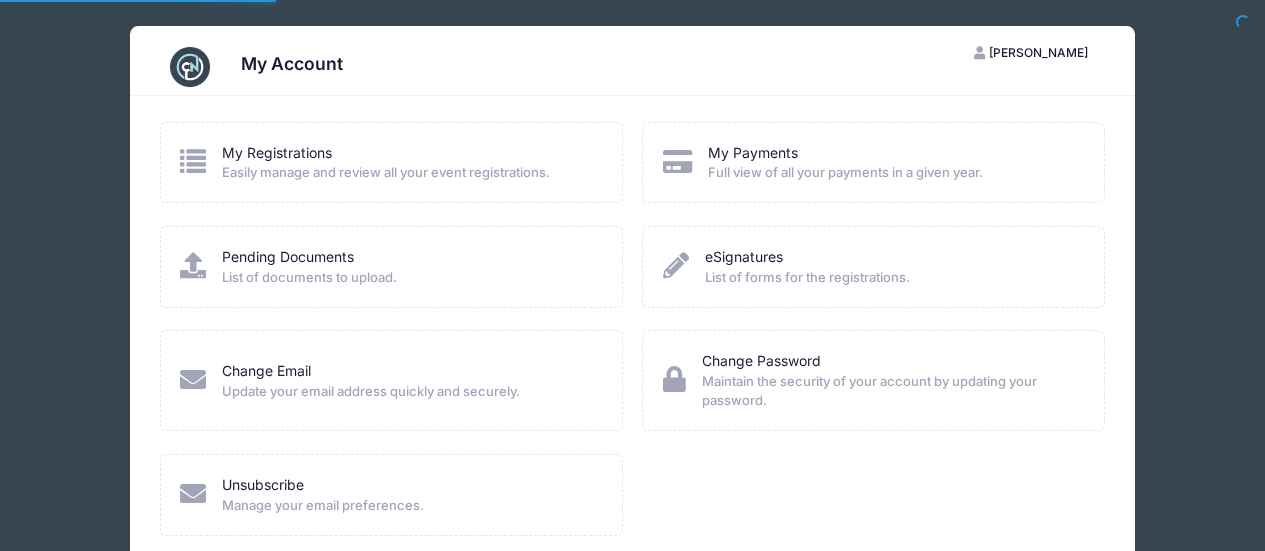 scroll, scrollTop: 0, scrollLeft: 0, axis: both 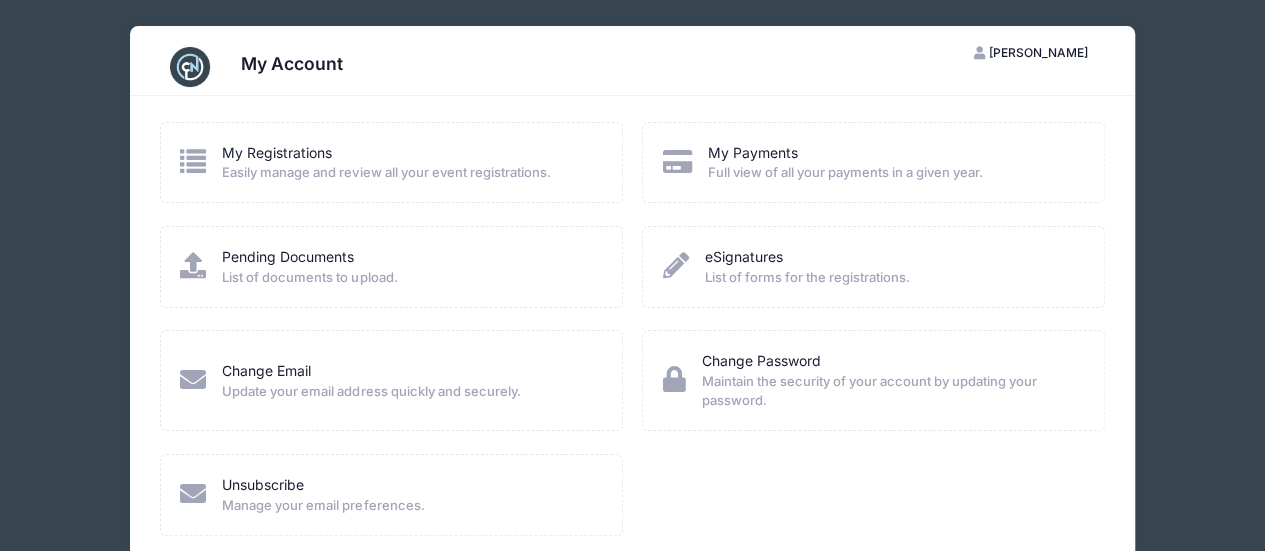 click on "My Account" at bounding box center [292, 63] 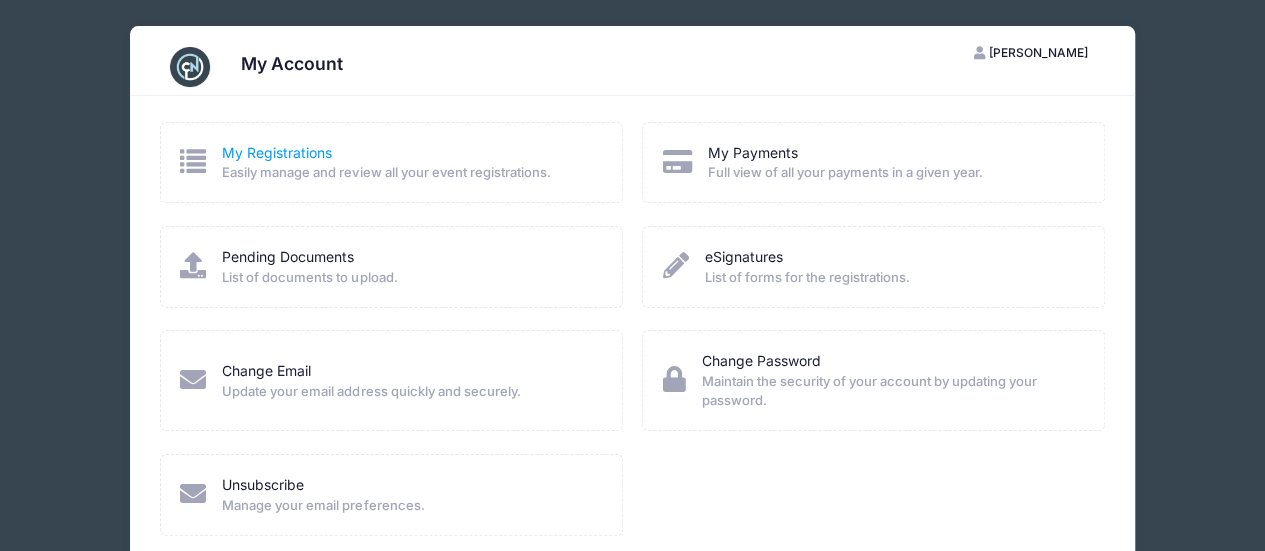 click on "My Registrations" at bounding box center [277, 152] 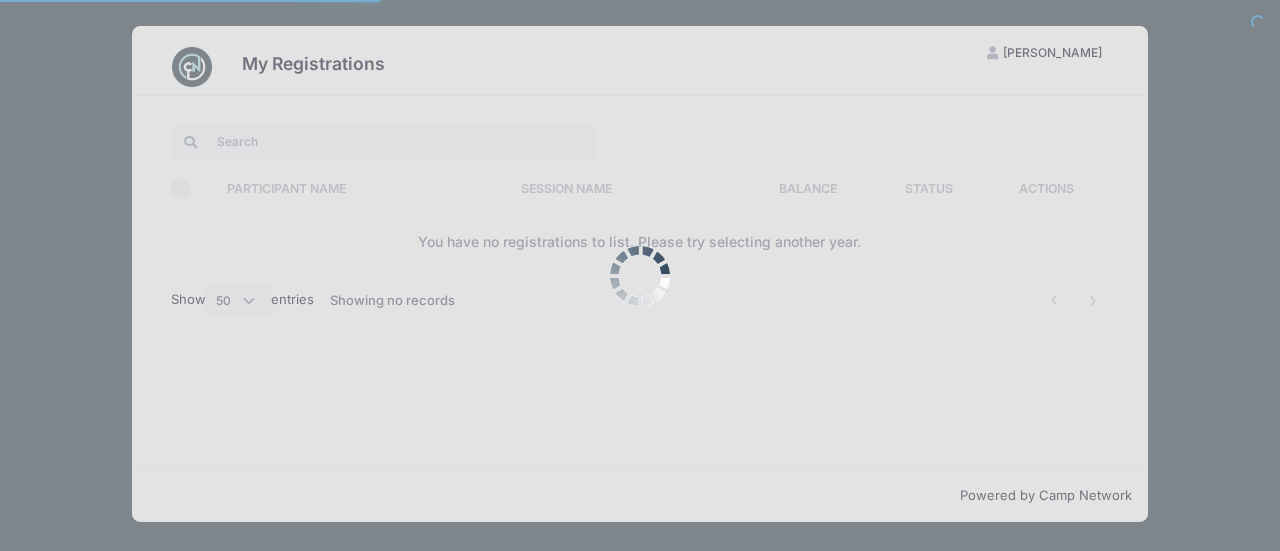 select on "50" 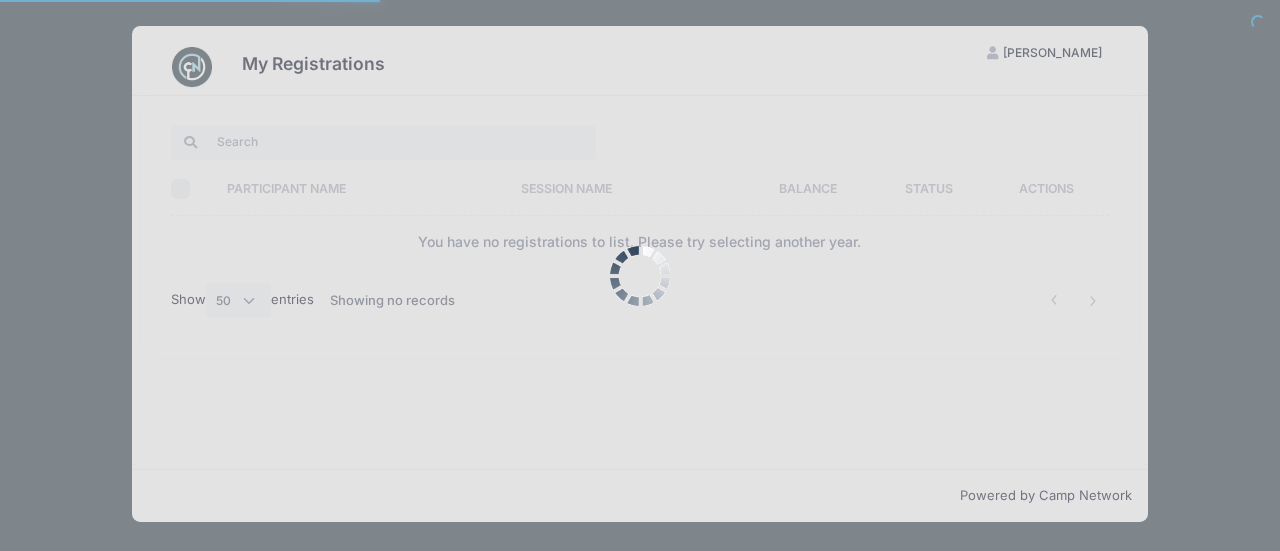 scroll, scrollTop: 0, scrollLeft: 0, axis: both 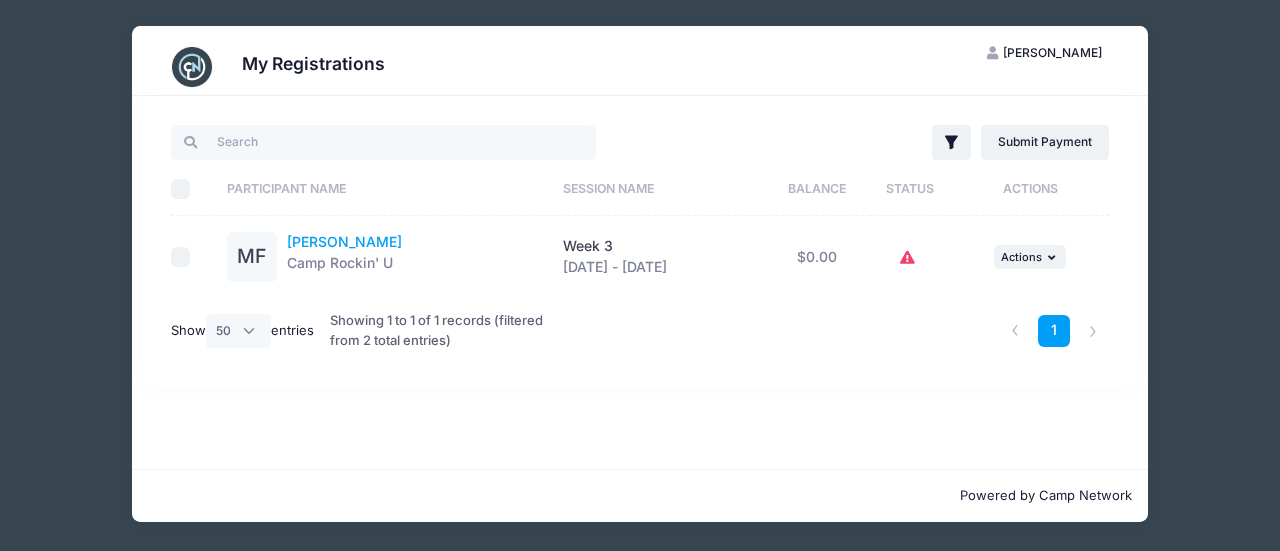 click on "[PERSON_NAME]" at bounding box center (344, 241) 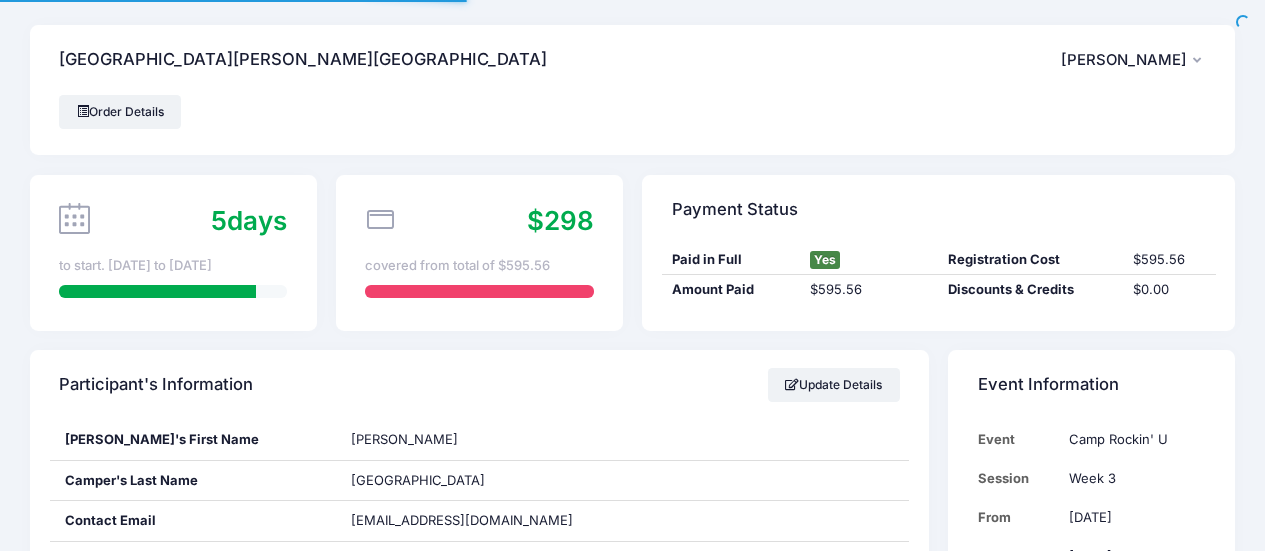 scroll, scrollTop: 0, scrollLeft: 0, axis: both 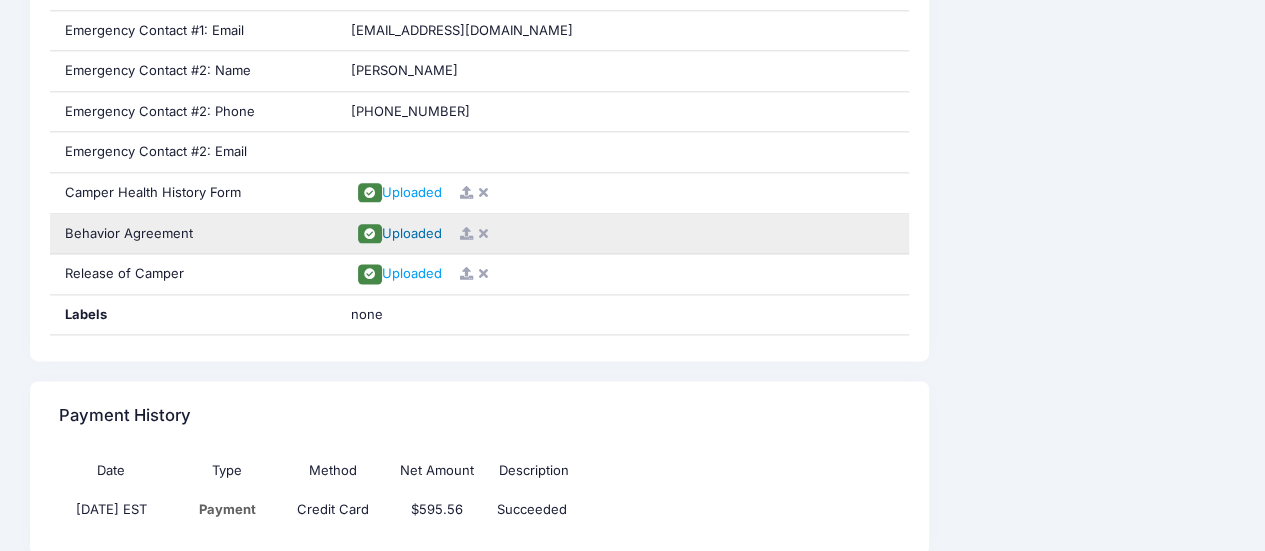 click at bounding box center [369, 233] 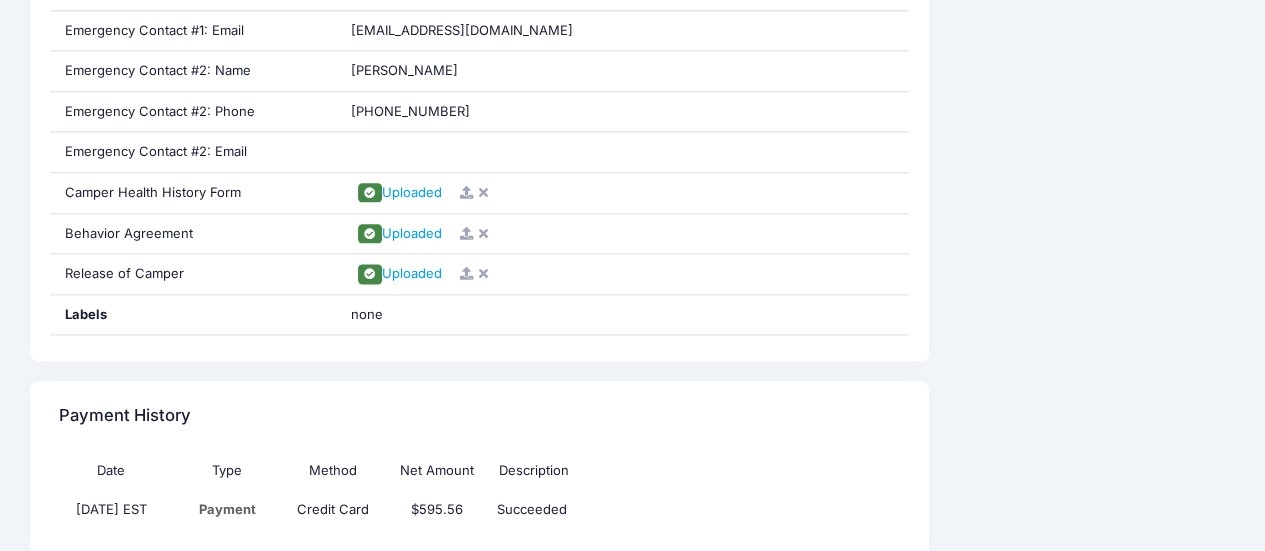 click on "Event Information
Event
Camp Rockin' U
Session
Week 3
From
Jul 20th
To
Jul 25th" at bounding box center [1092, 177] 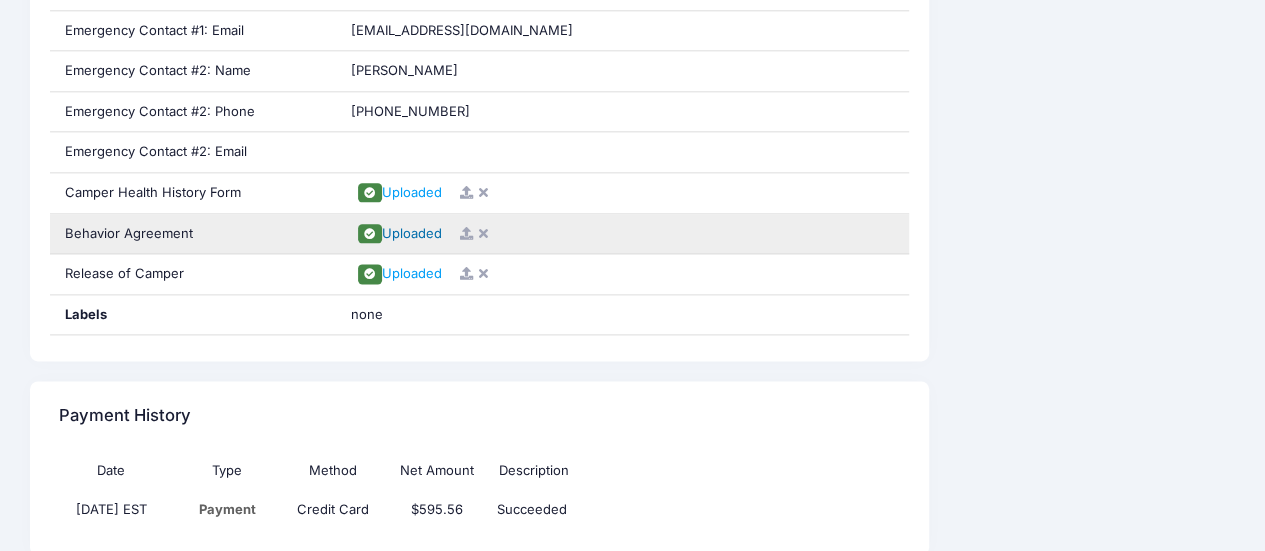 click on "Uploaded" at bounding box center (412, 233) 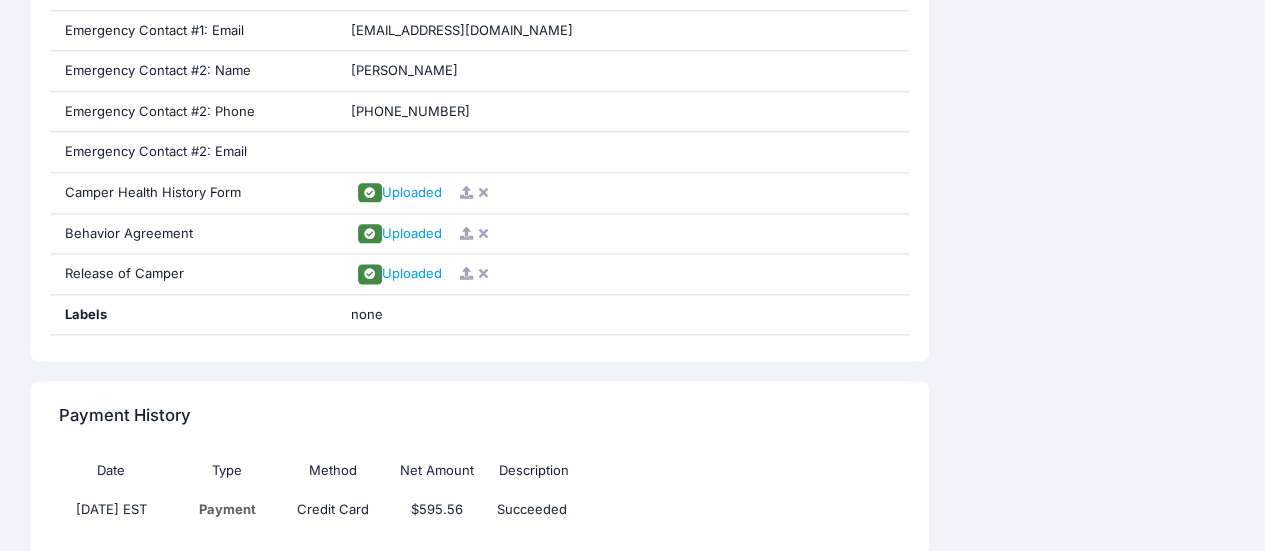 click on "Event Information
Event
Camp Rockin' U
Session
Week 3
From
Jul 20th
To
Jul 25th" at bounding box center [1092, 177] 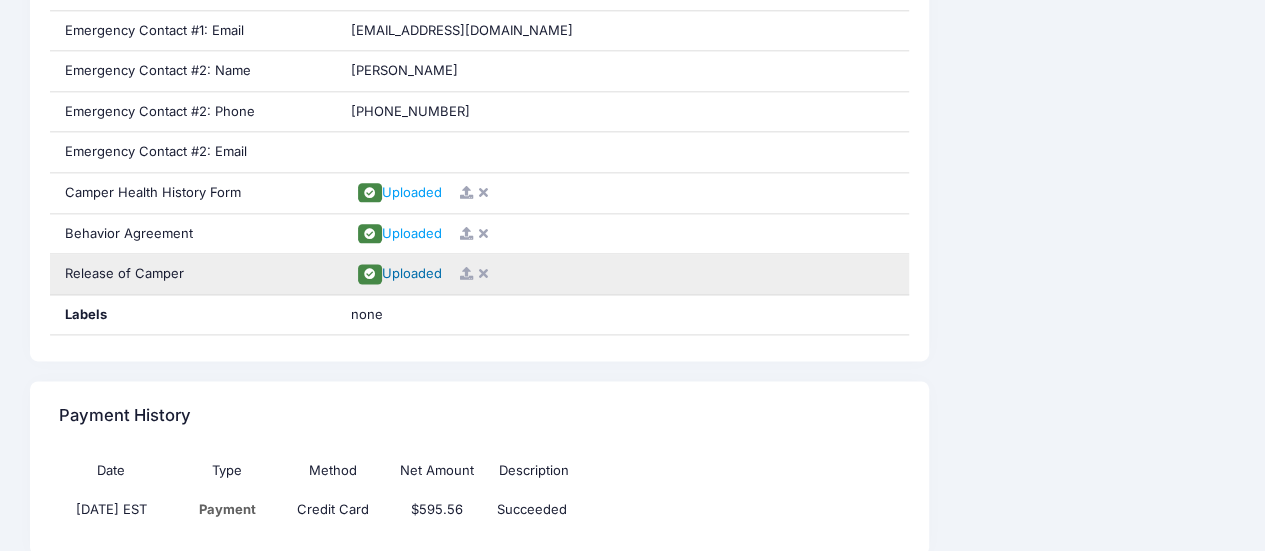 click on "Uploaded" at bounding box center (412, 273) 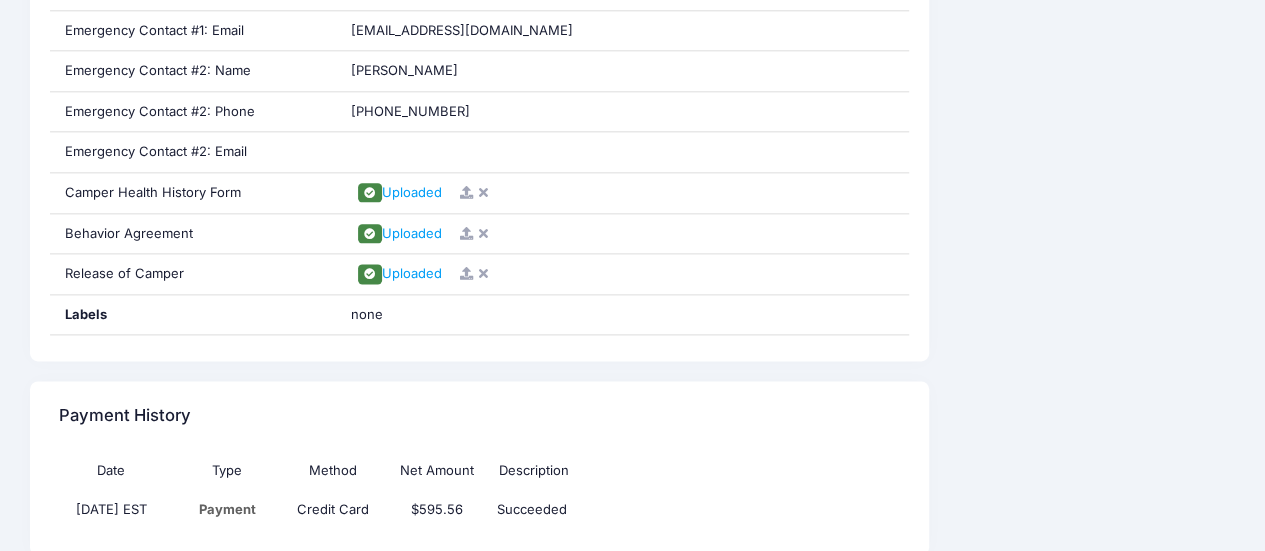 click on "Event Information
Event
Camp Rockin' U
Session
Week 3
From
Jul 20th
To
Jul 25th" at bounding box center [1092, 177] 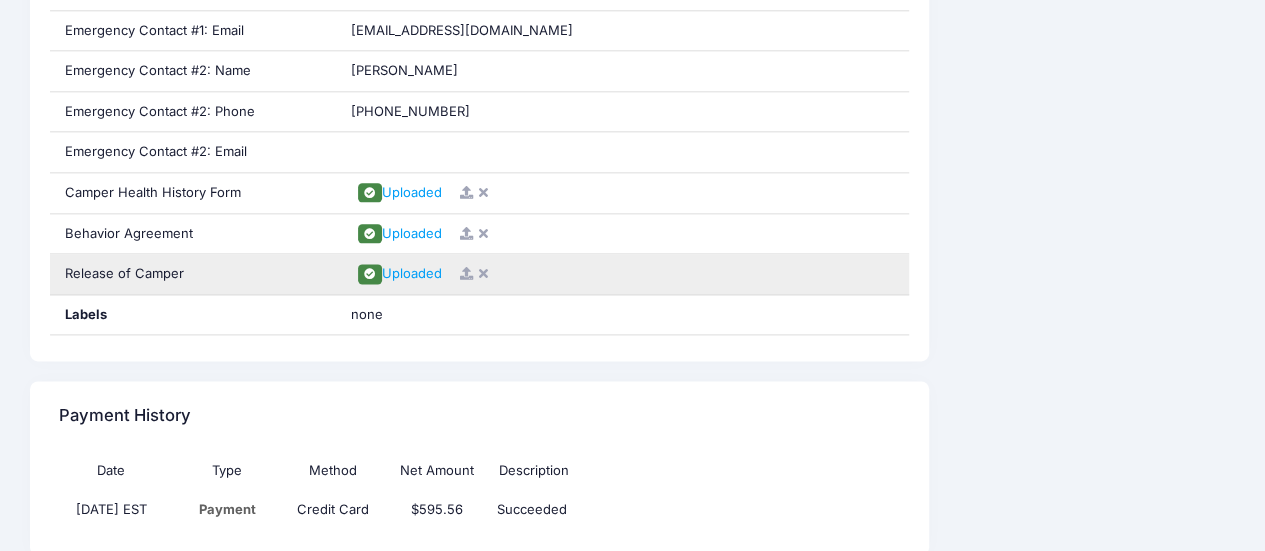 click at bounding box center [483, 273] 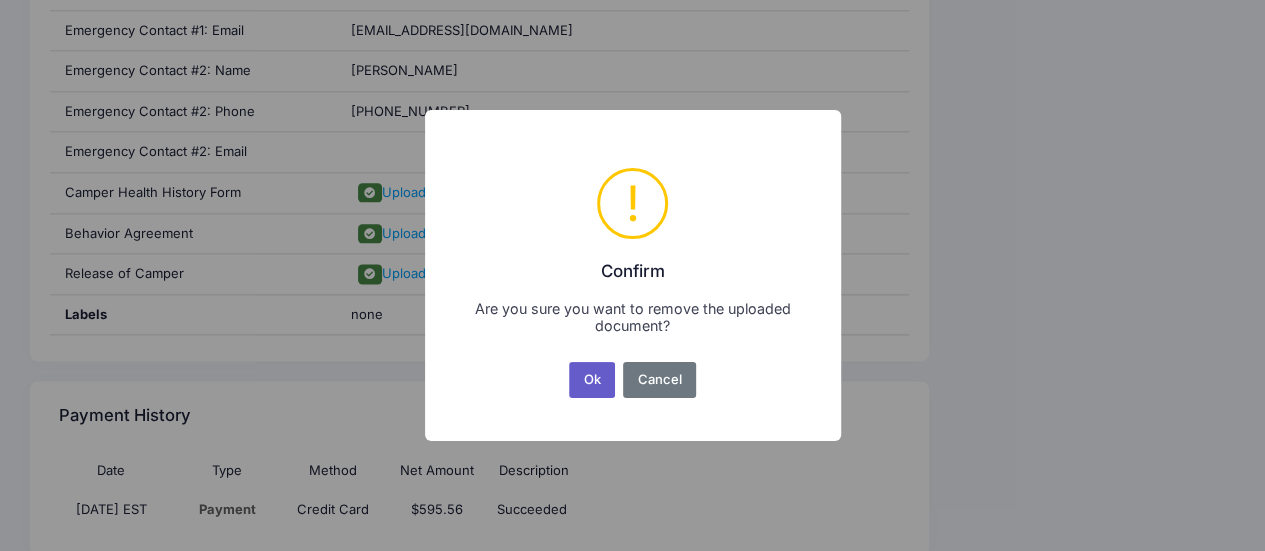 click on "Ok" at bounding box center (592, 380) 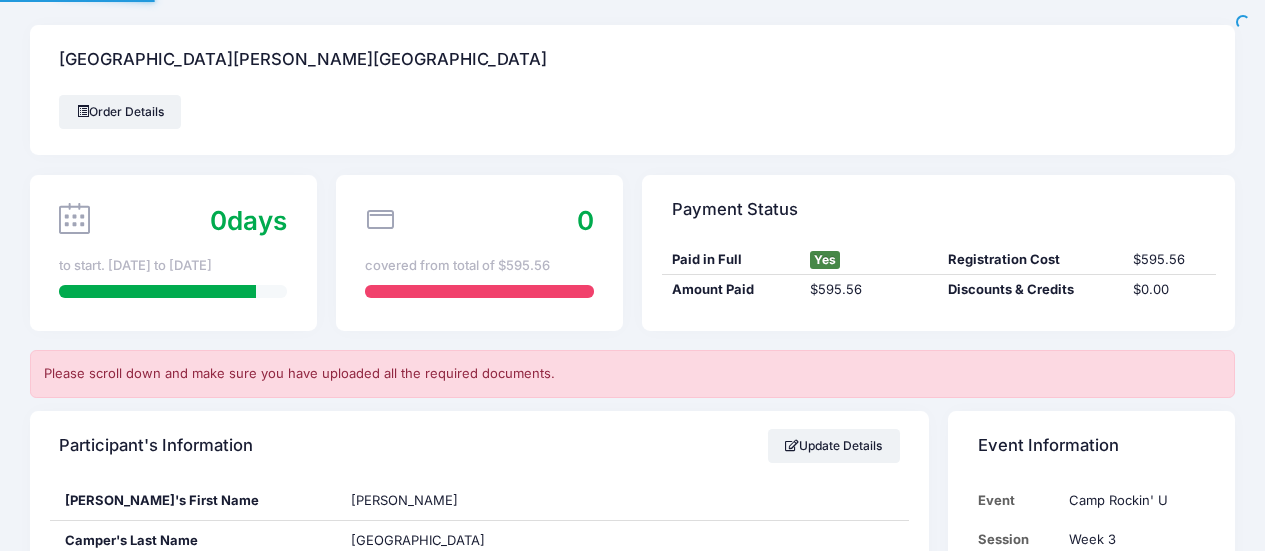 scroll, scrollTop: 1178, scrollLeft: 0, axis: vertical 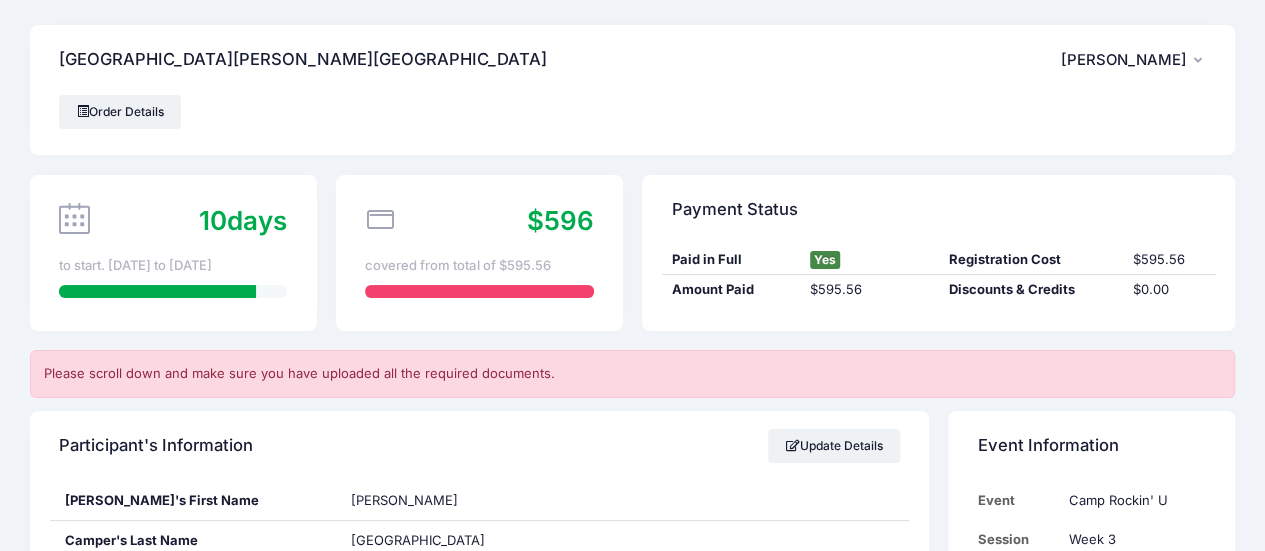 click on "[PERSON_NAME]" at bounding box center (1124, 60) 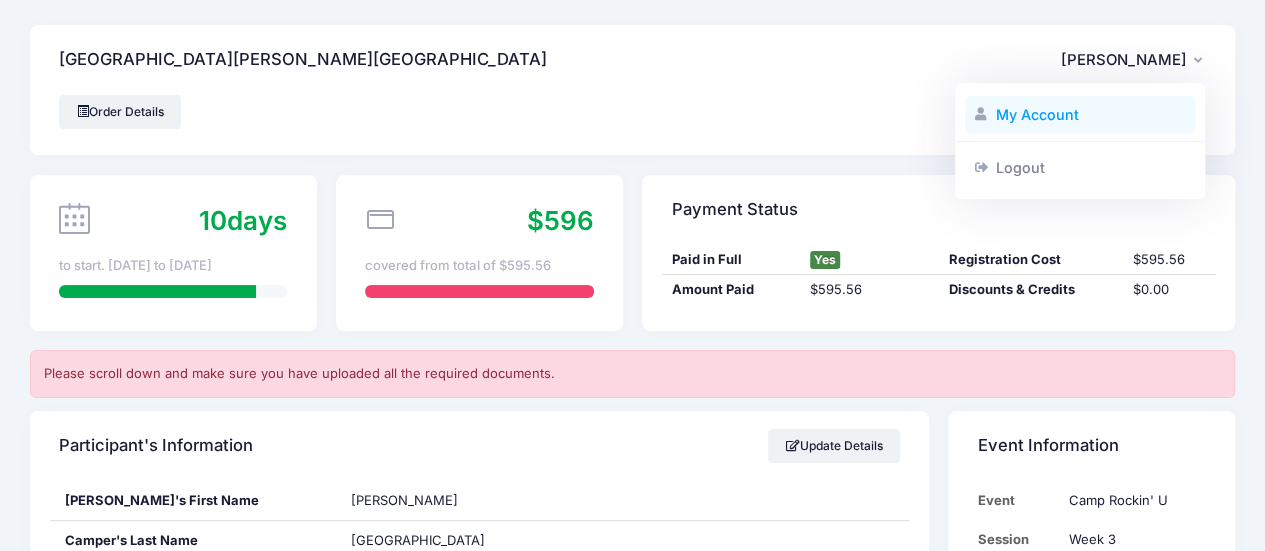 click on "My Account" at bounding box center (1080, 115) 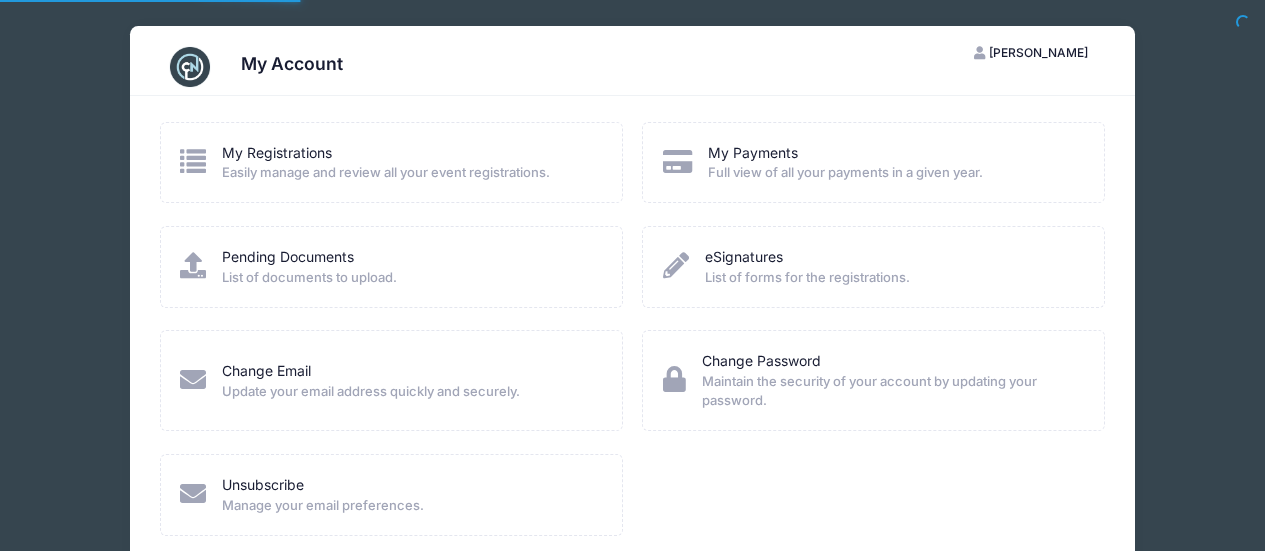 scroll, scrollTop: 0, scrollLeft: 0, axis: both 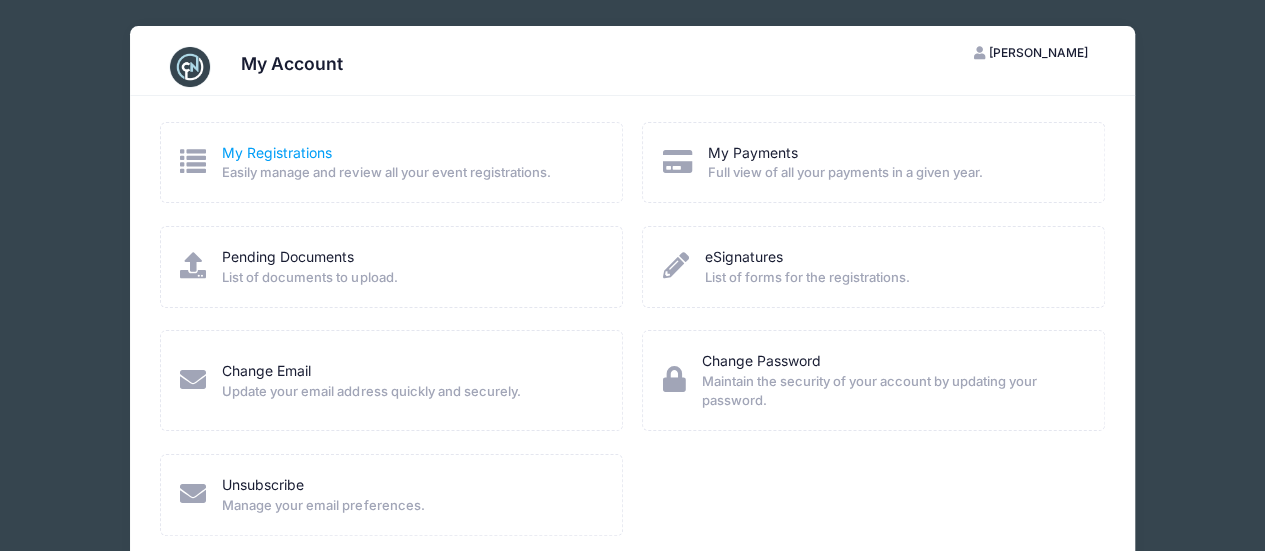 click on "My Registrations" at bounding box center [277, 152] 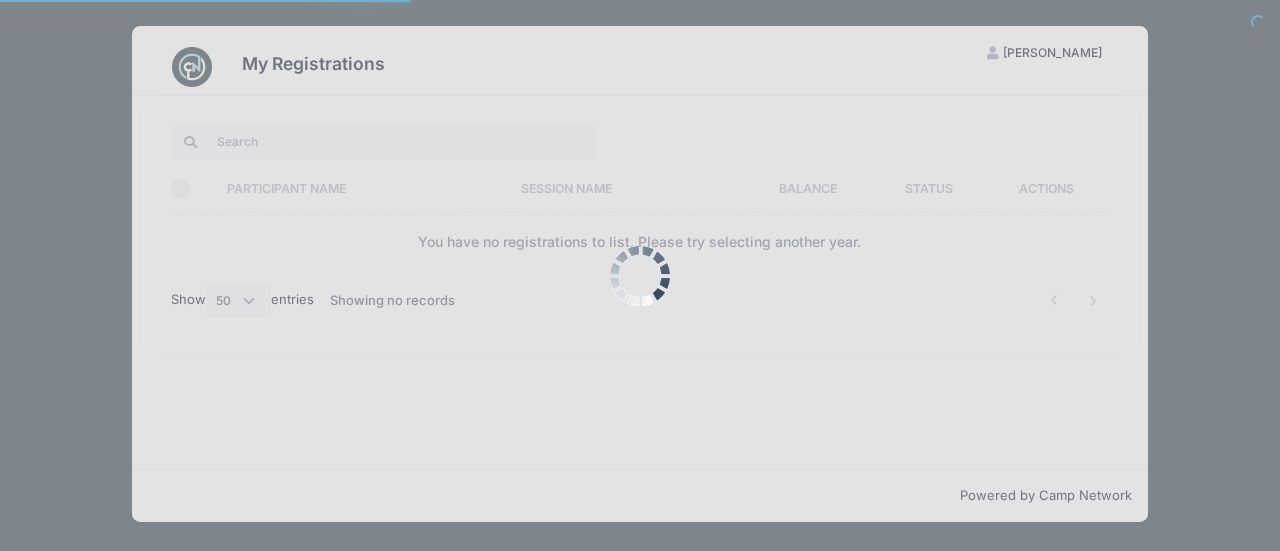 select on "50" 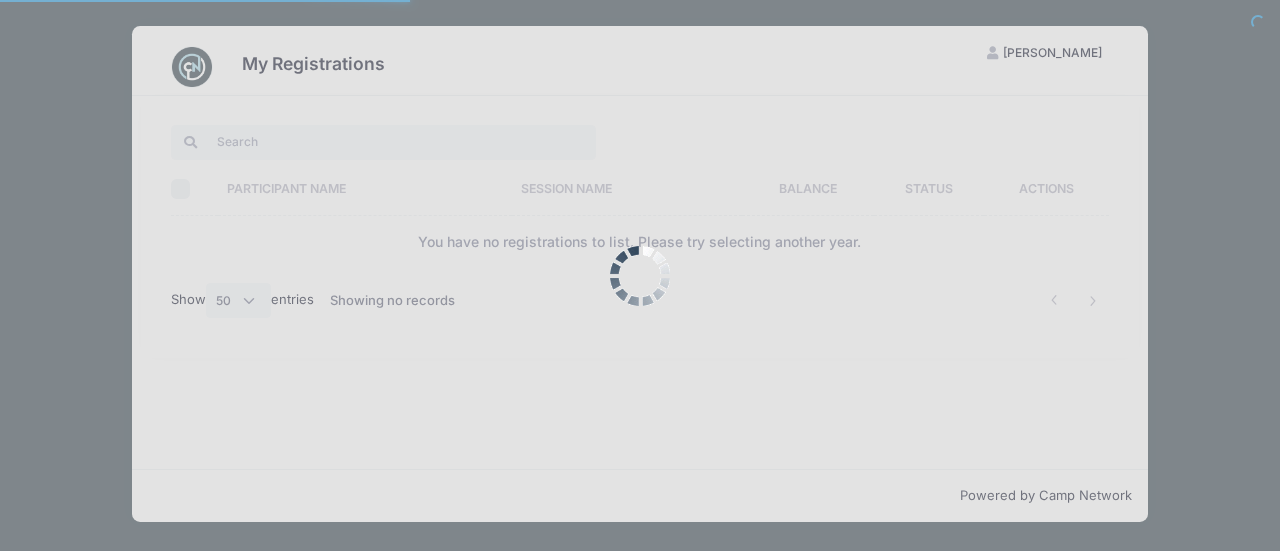 scroll, scrollTop: 0, scrollLeft: 0, axis: both 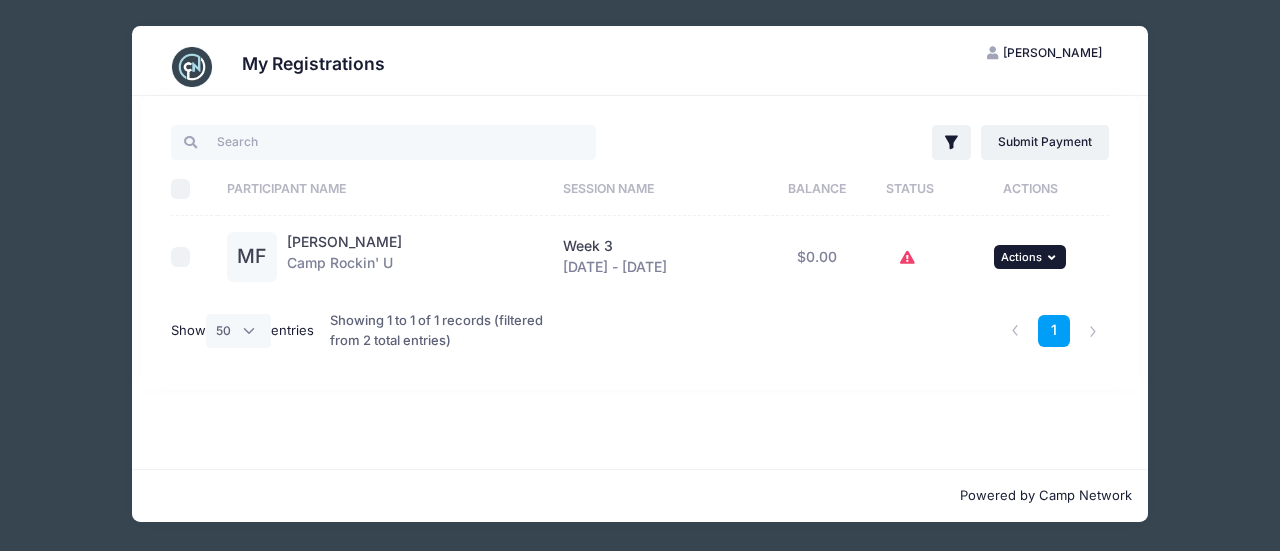 click on "... Actions" at bounding box center (1030, 257) 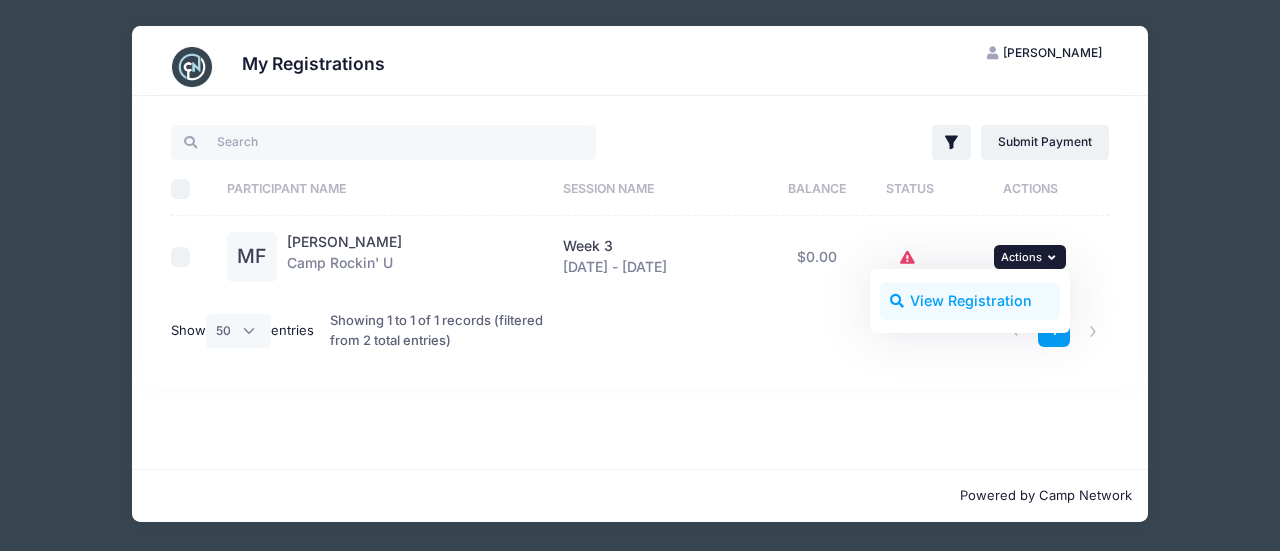 click on "View Registration" at bounding box center (970, 301) 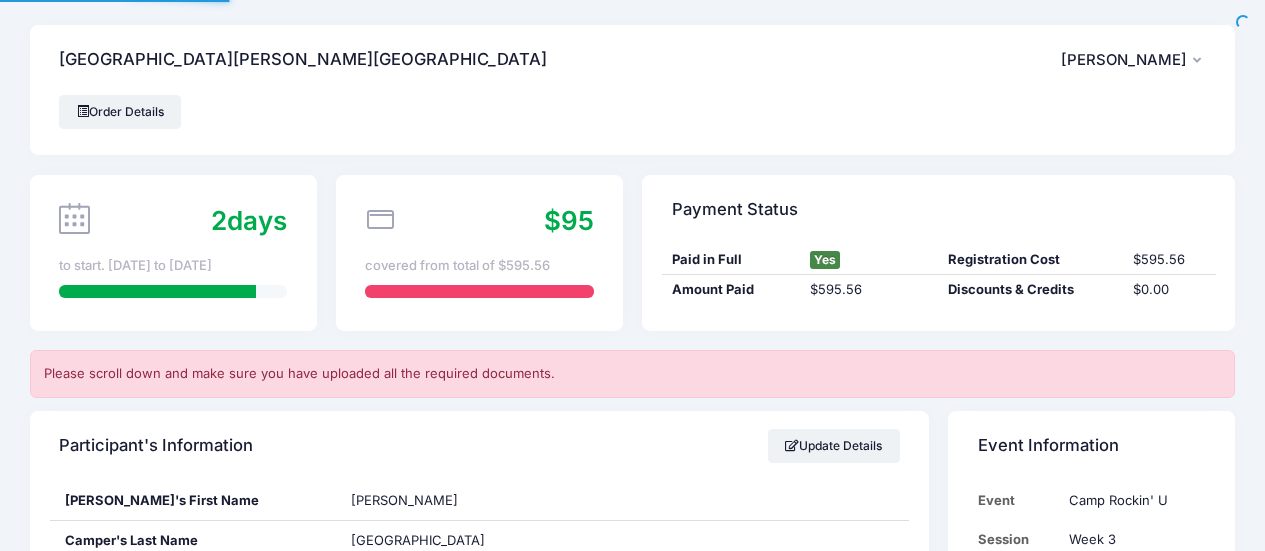 scroll, scrollTop: 0, scrollLeft: 0, axis: both 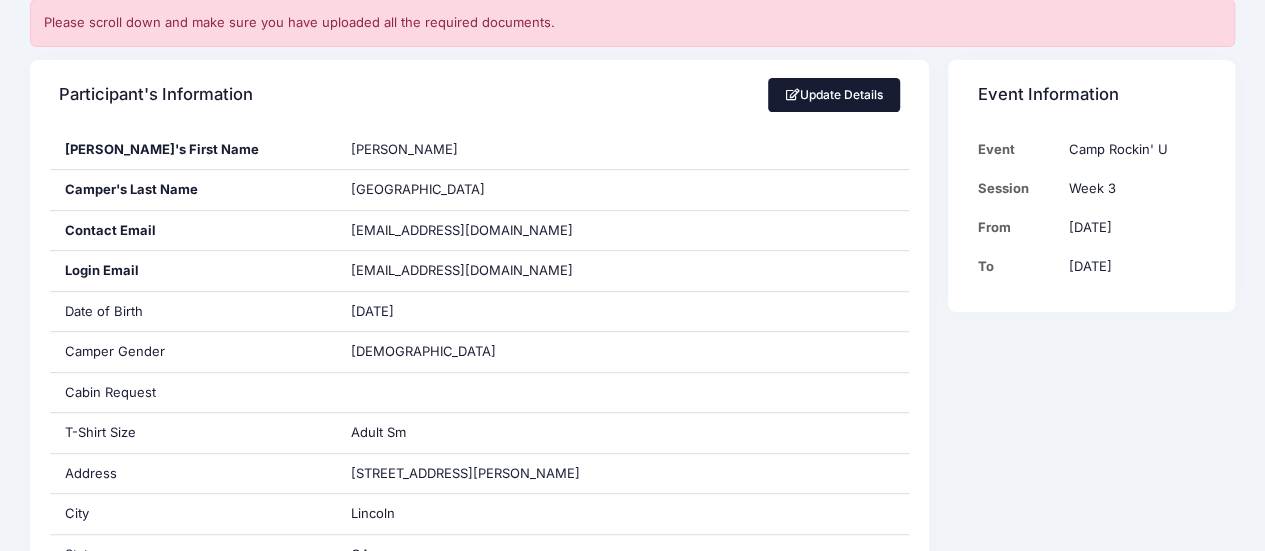 click on "Update Details" at bounding box center (834, 95) 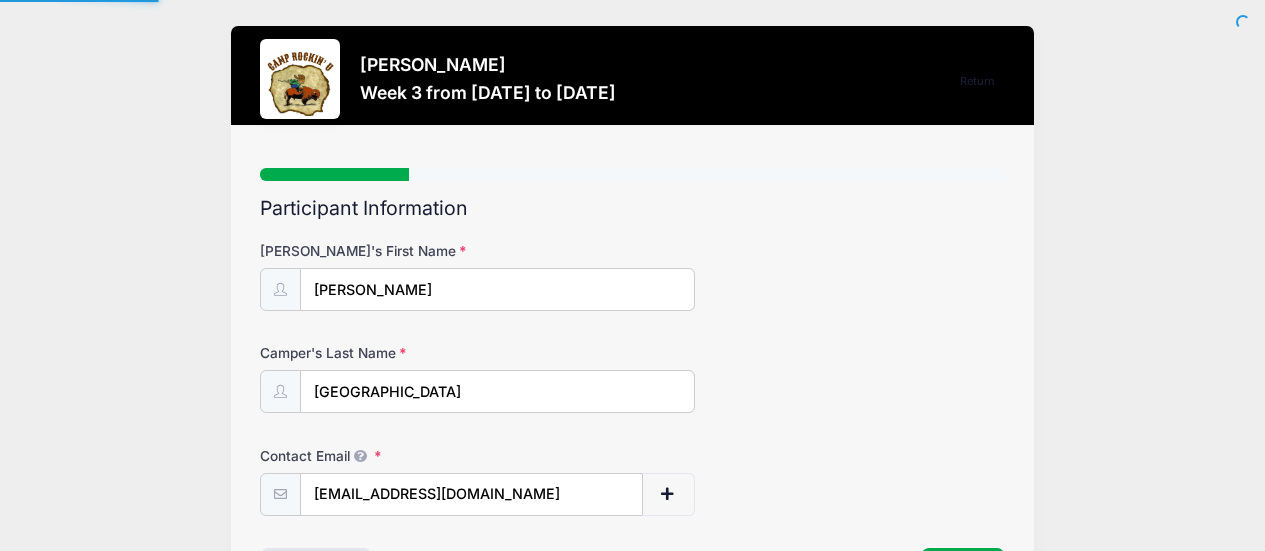 scroll, scrollTop: 0, scrollLeft: 0, axis: both 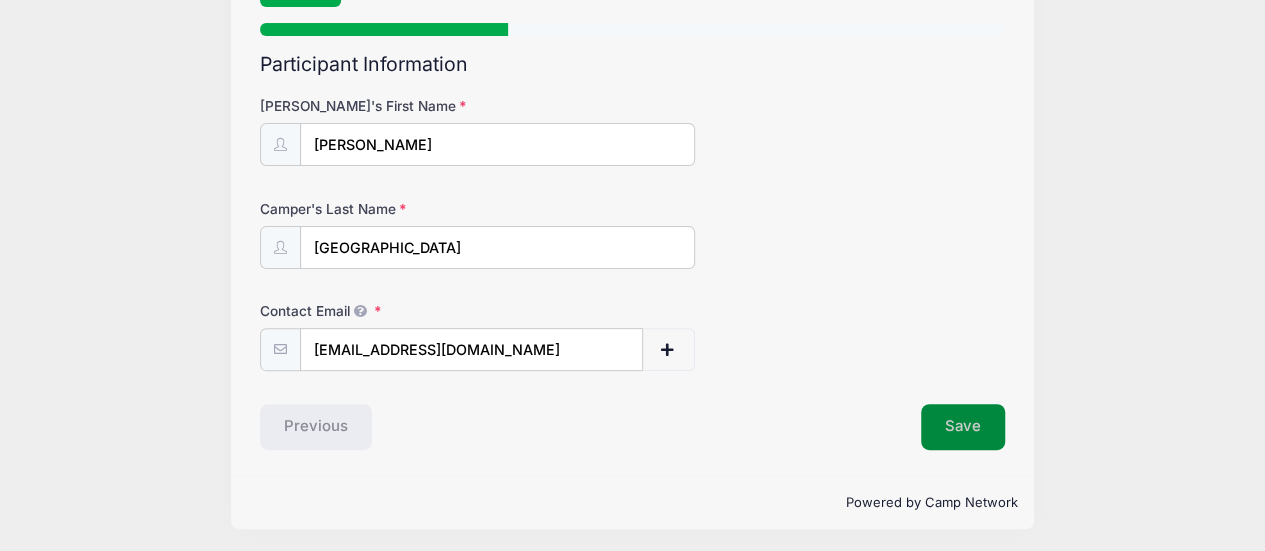 click on "Save" at bounding box center [963, 427] 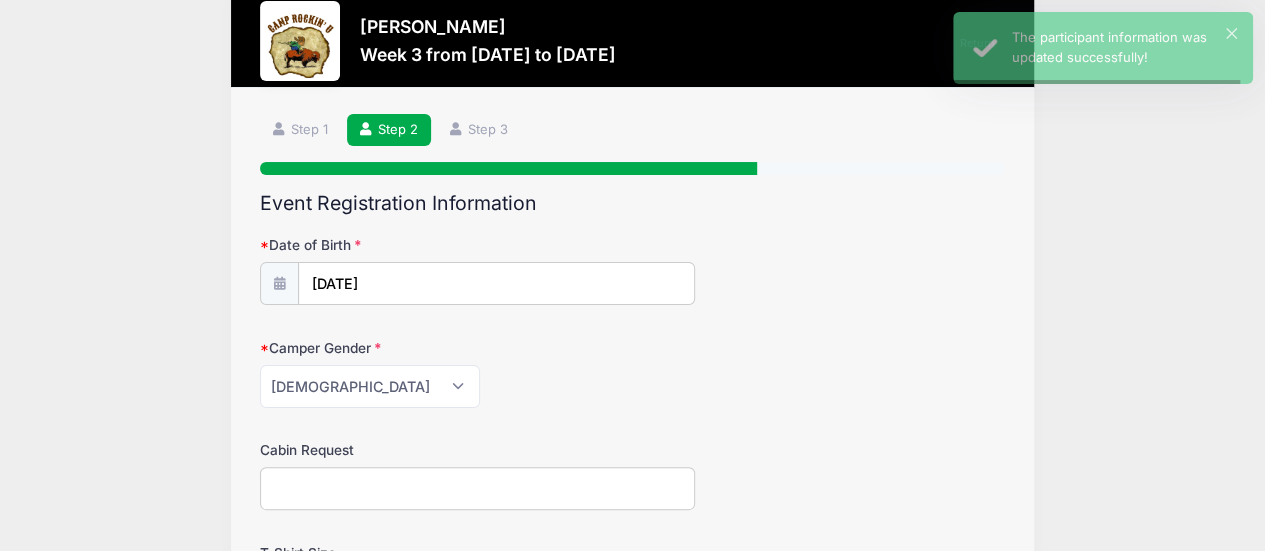 scroll, scrollTop: 0, scrollLeft: 0, axis: both 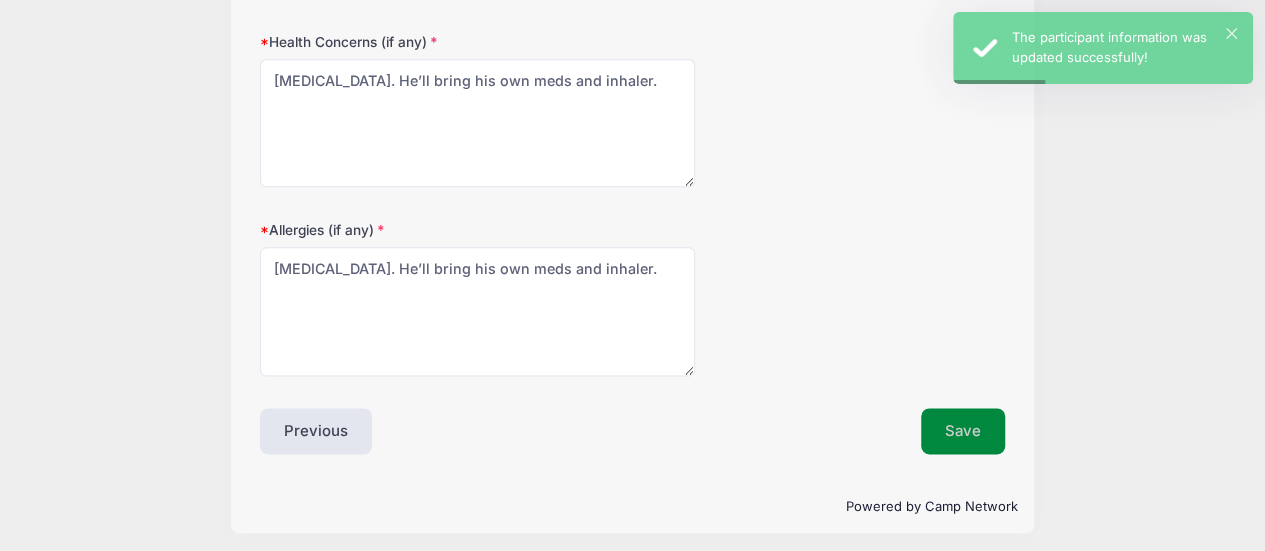 click on "Save" at bounding box center [963, 431] 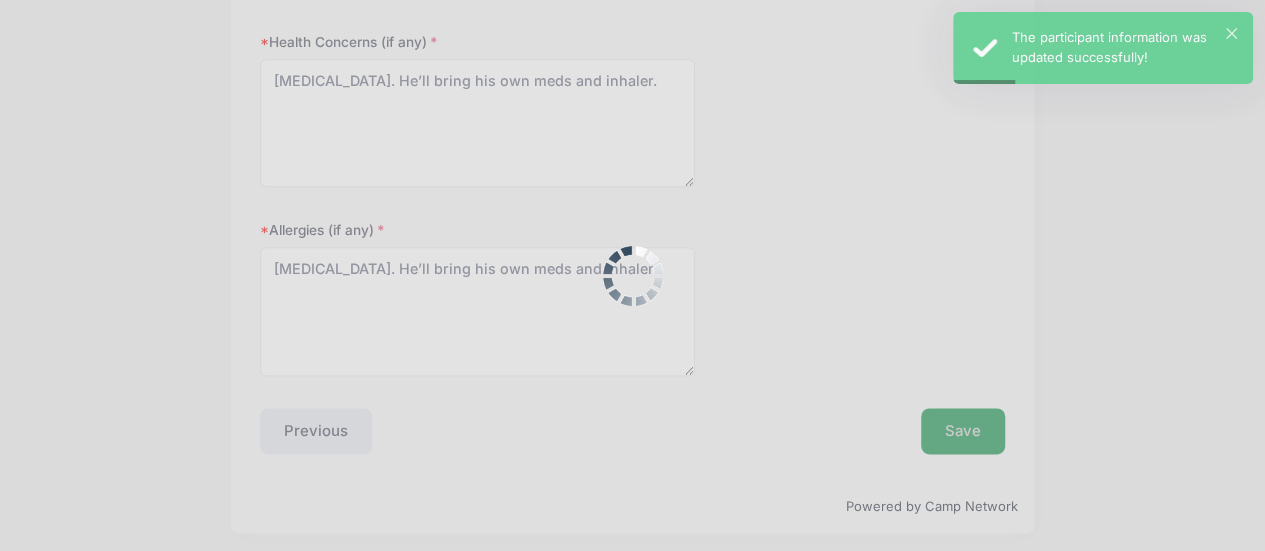 scroll, scrollTop: 0, scrollLeft: 0, axis: both 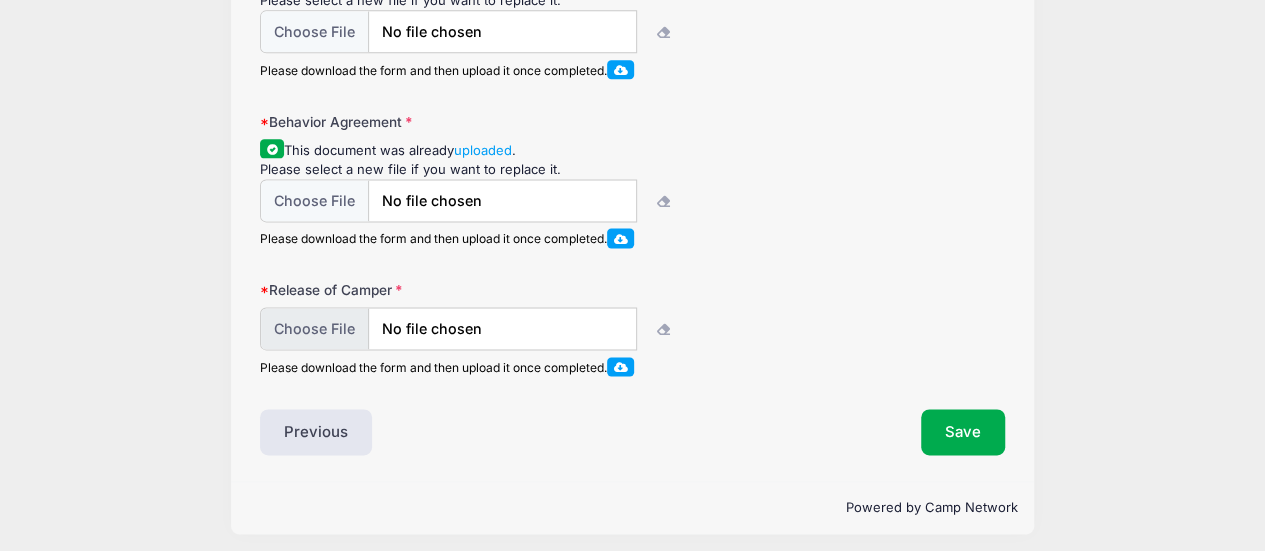 click at bounding box center [448, 328] 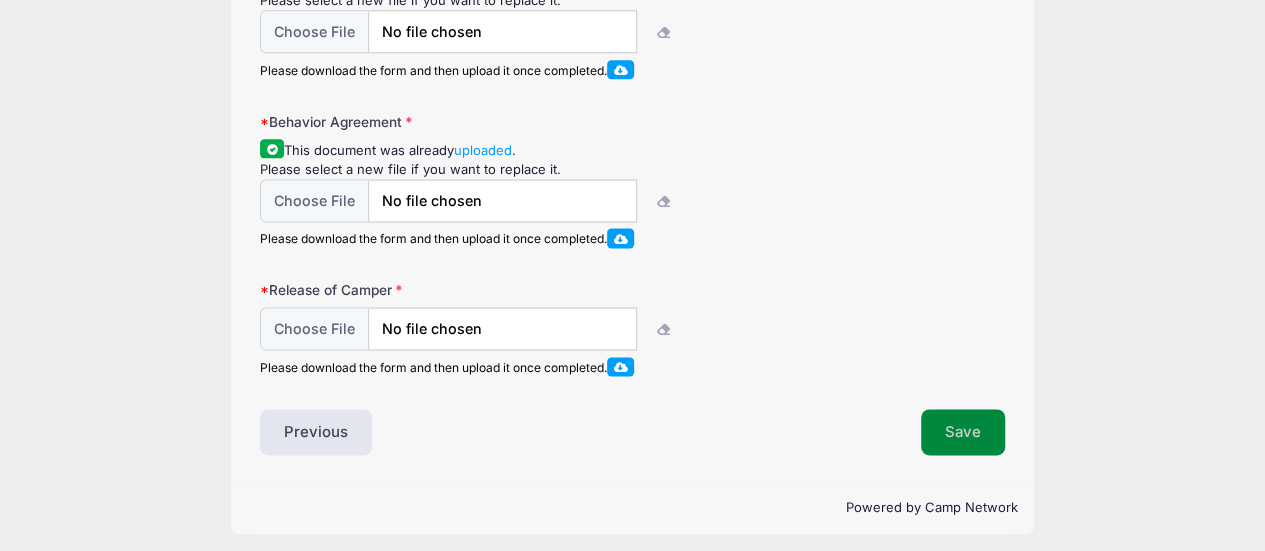 click on "Save" at bounding box center [963, 432] 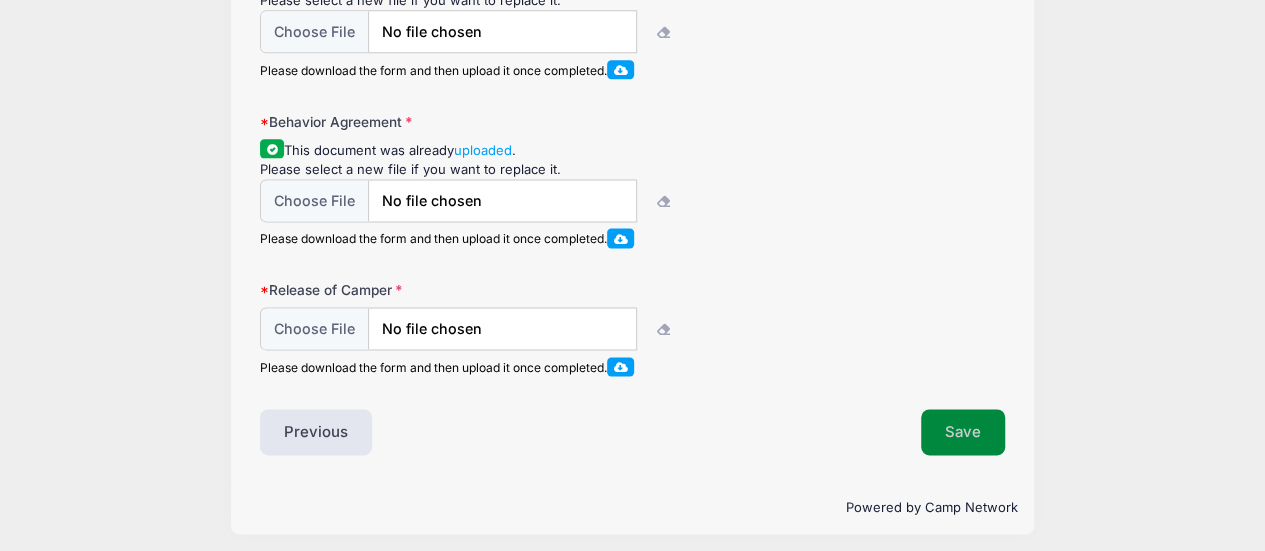 scroll, scrollTop: 0, scrollLeft: 0, axis: both 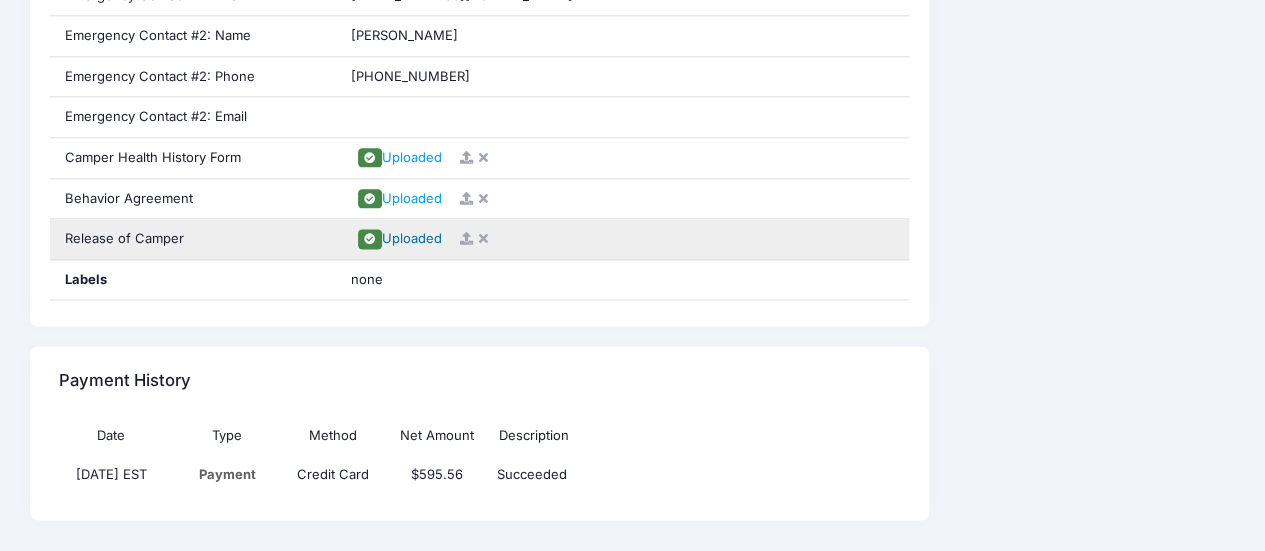 click on "Uploaded" at bounding box center (412, 238) 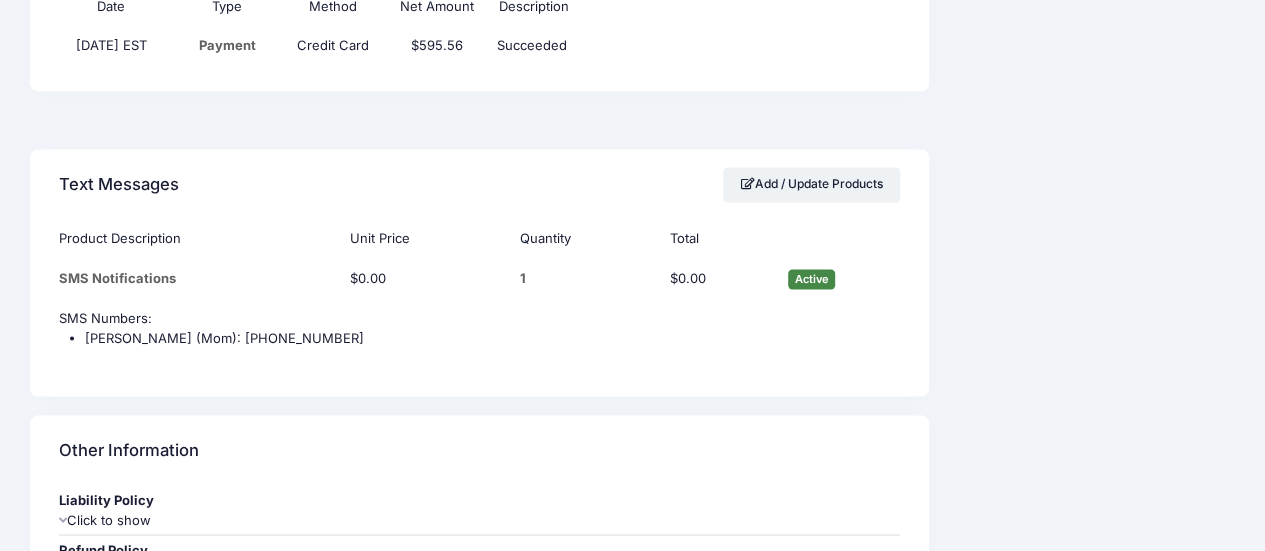 scroll, scrollTop: 0, scrollLeft: 0, axis: both 